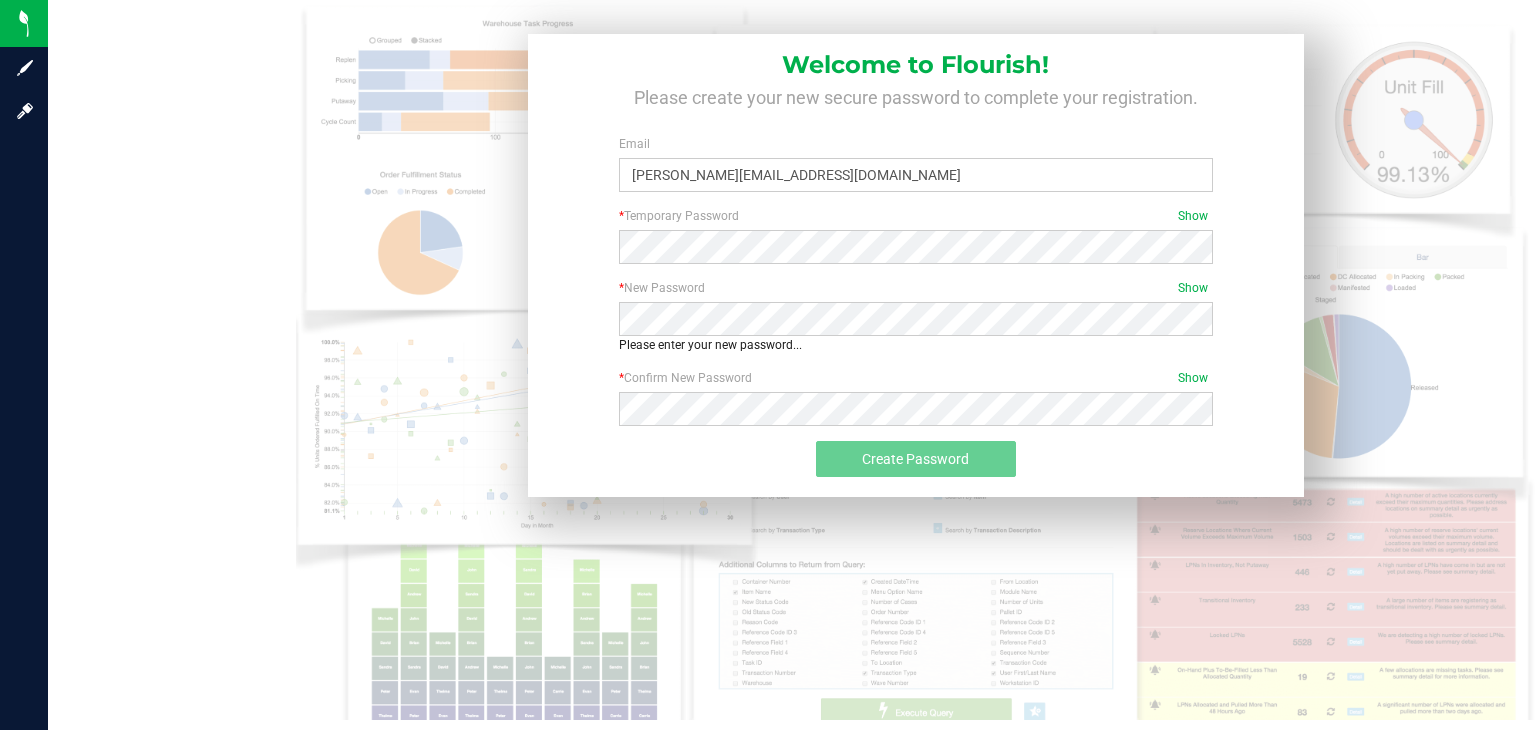 scroll, scrollTop: 0, scrollLeft: 0, axis: both 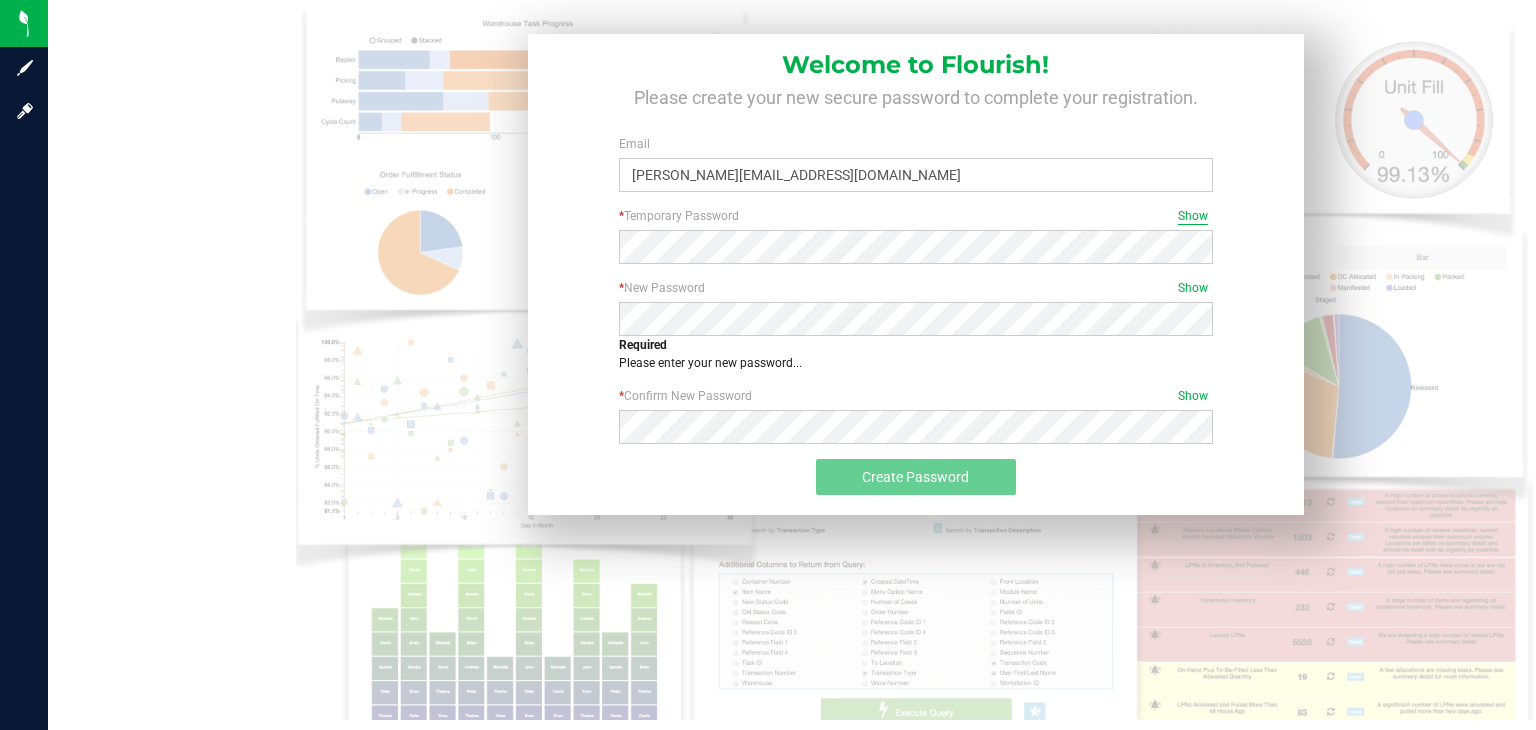 click on "Show" at bounding box center [1193, 216] 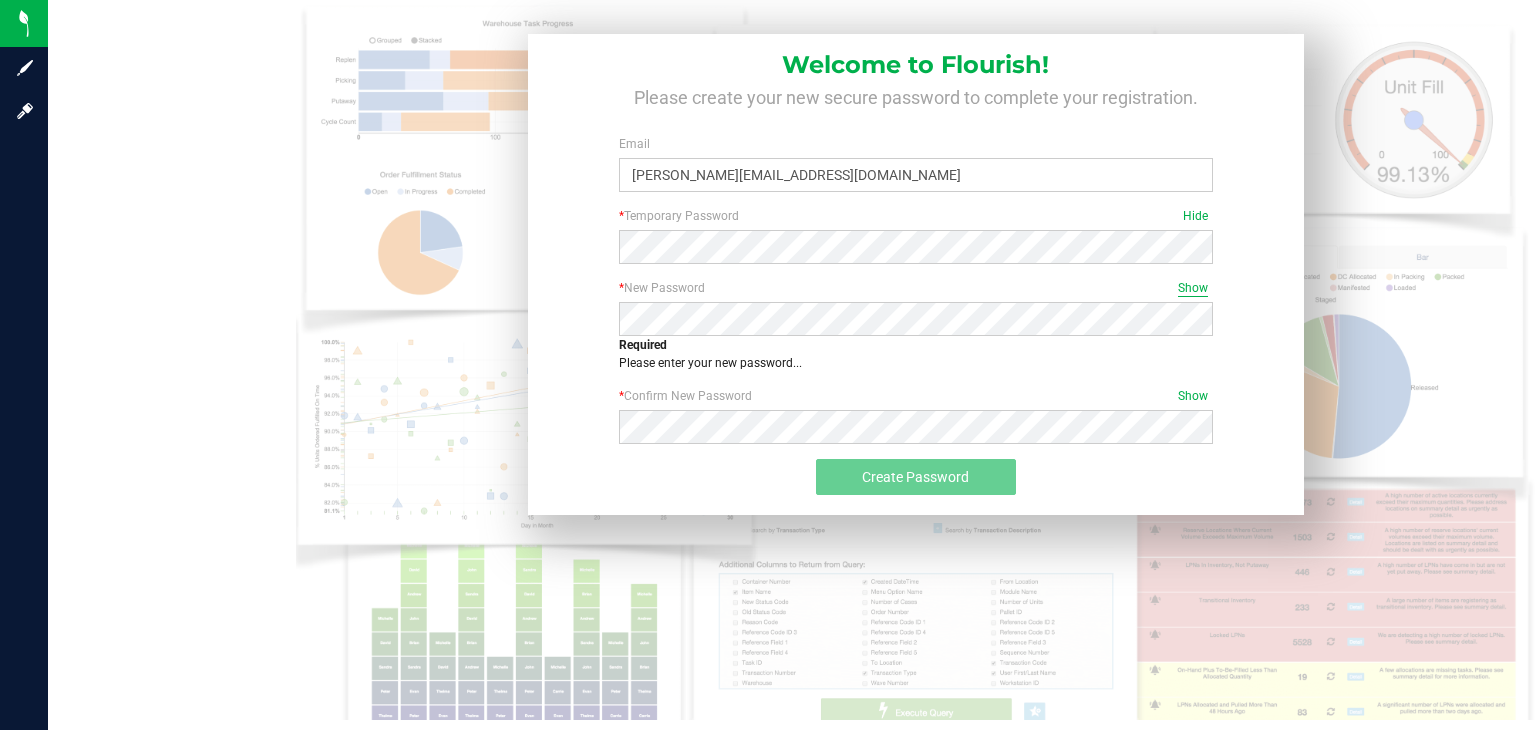 click on "Show" at bounding box center (1193, 288) 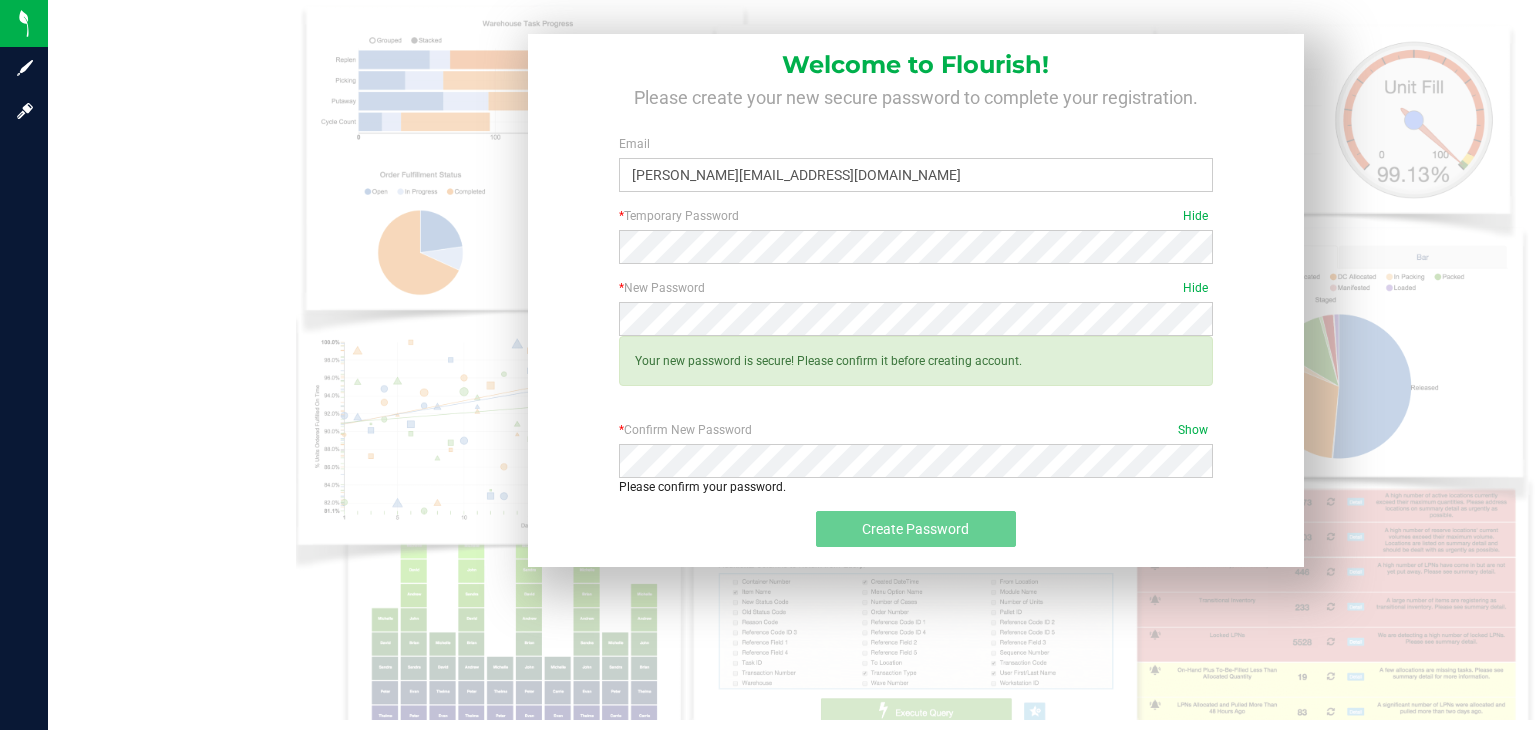 click on "*
New Password
Hide
Required
Your new password is secure! Please confirm it before creating account." at bounding box center [915, 350] 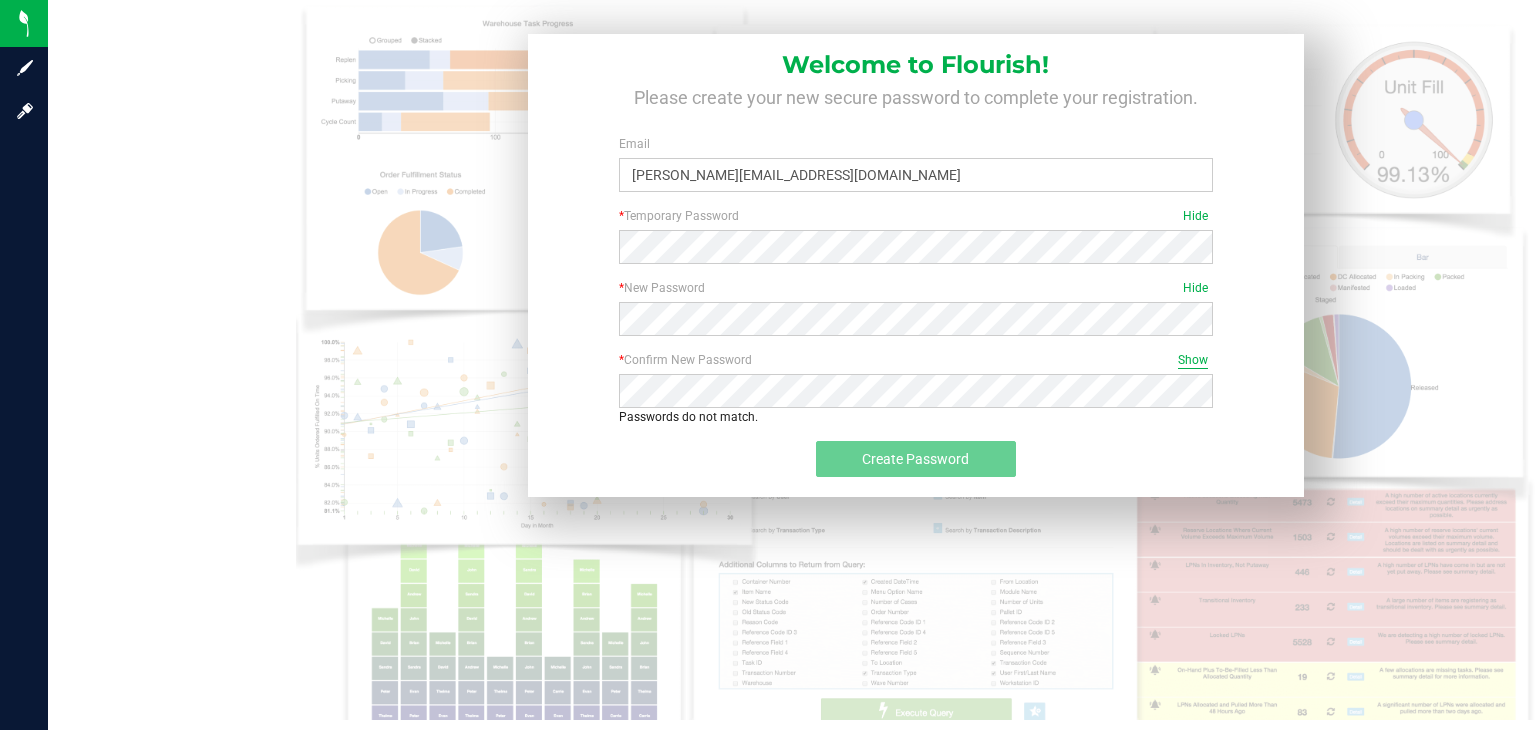 click on "Show" at bounding box center [1193, 360] 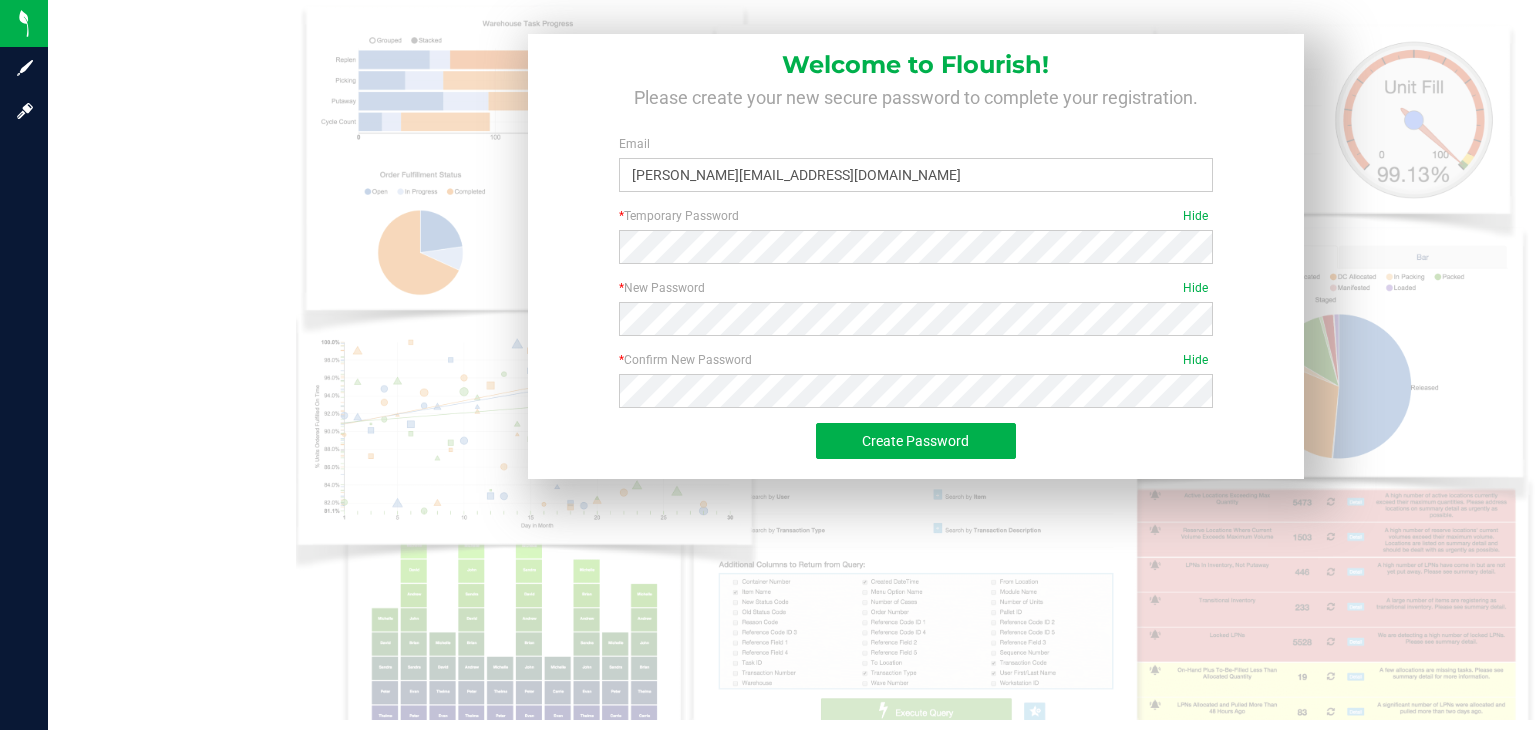click on "Create Password" at bounding box center (916, 441) 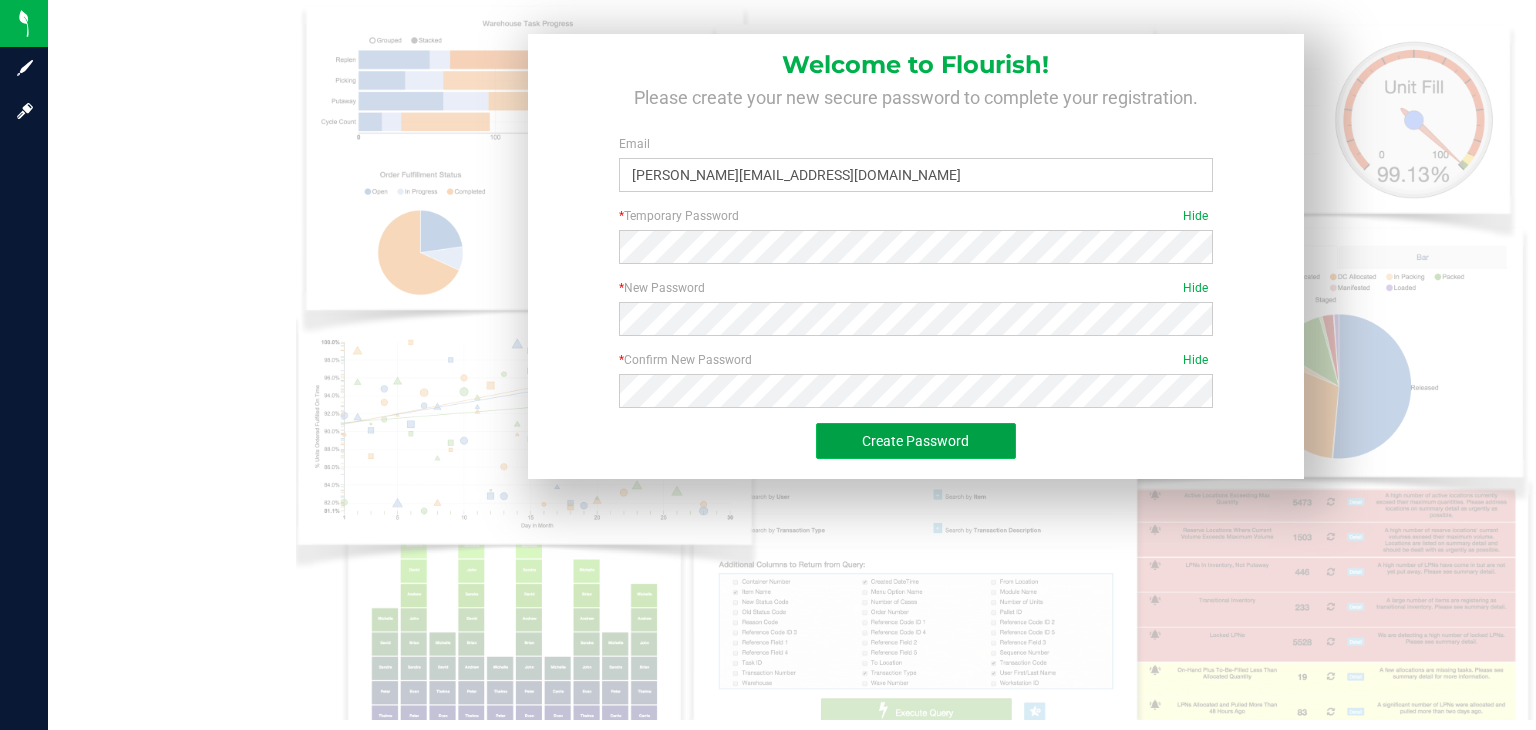 click on "Create Password" at bounding box center (915, 441) 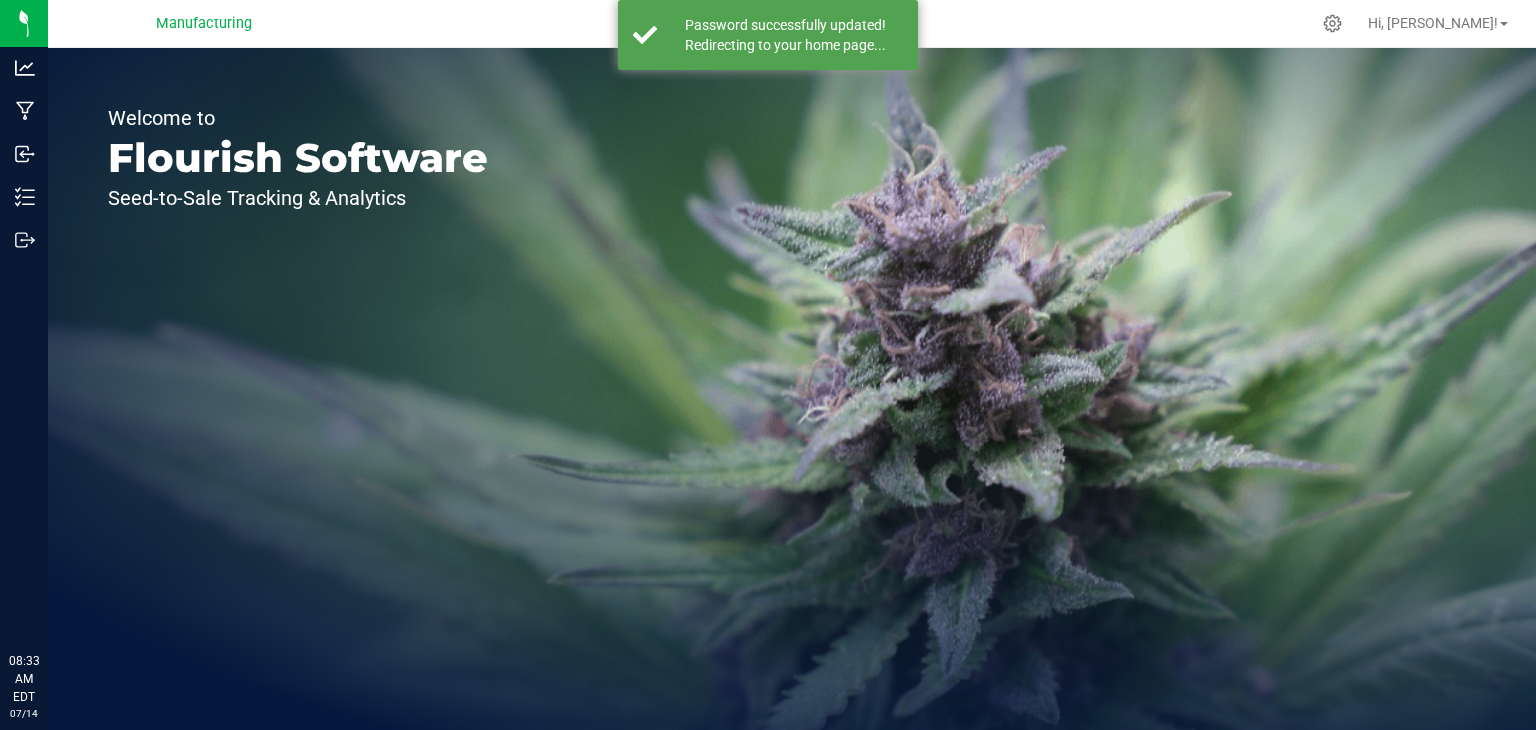 scroll, scrollTop: 0, scrollLeft: 0, axis: both 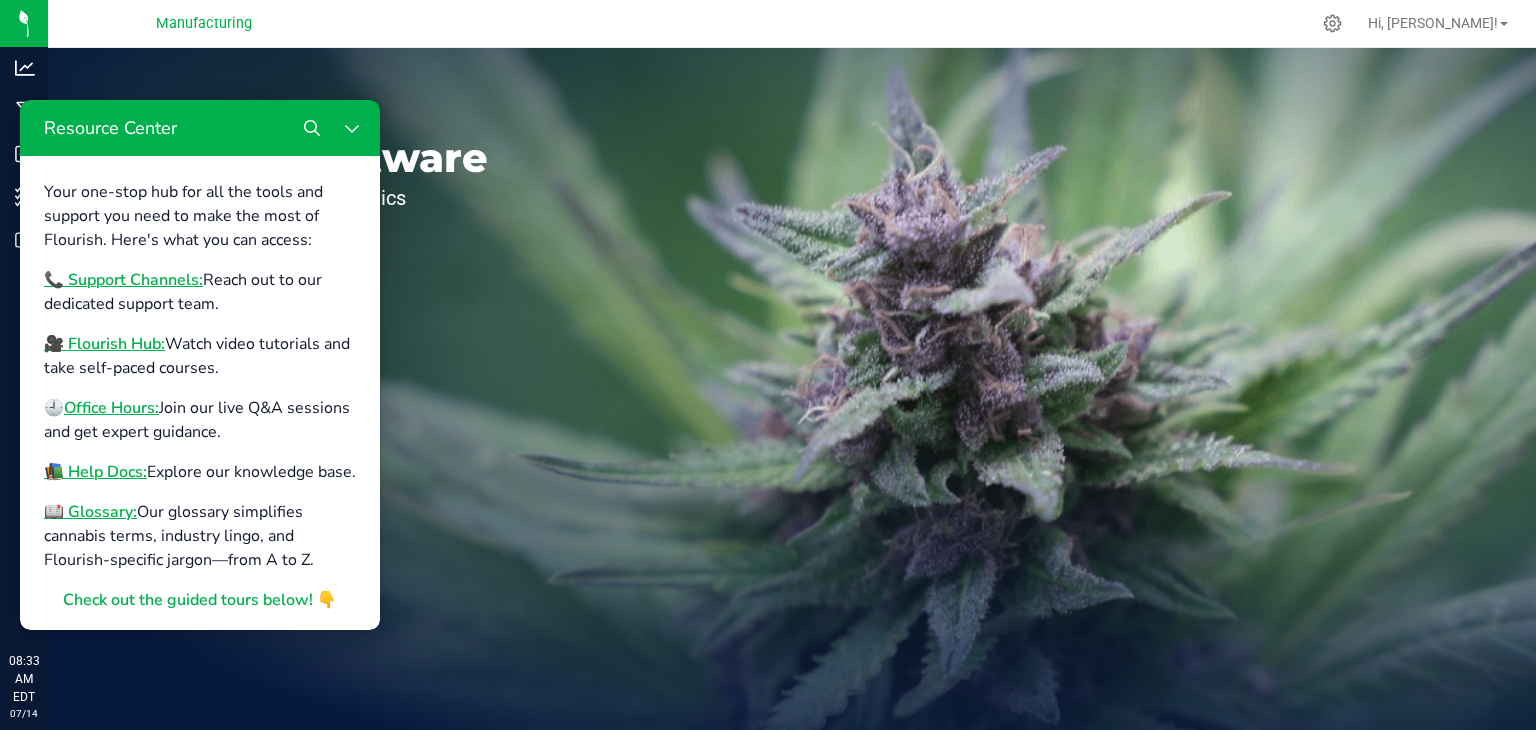 click on "Welcome to   Flourish Software   Seed-to-Sale Tracking & Analytics" at bounding box center [792, 389] 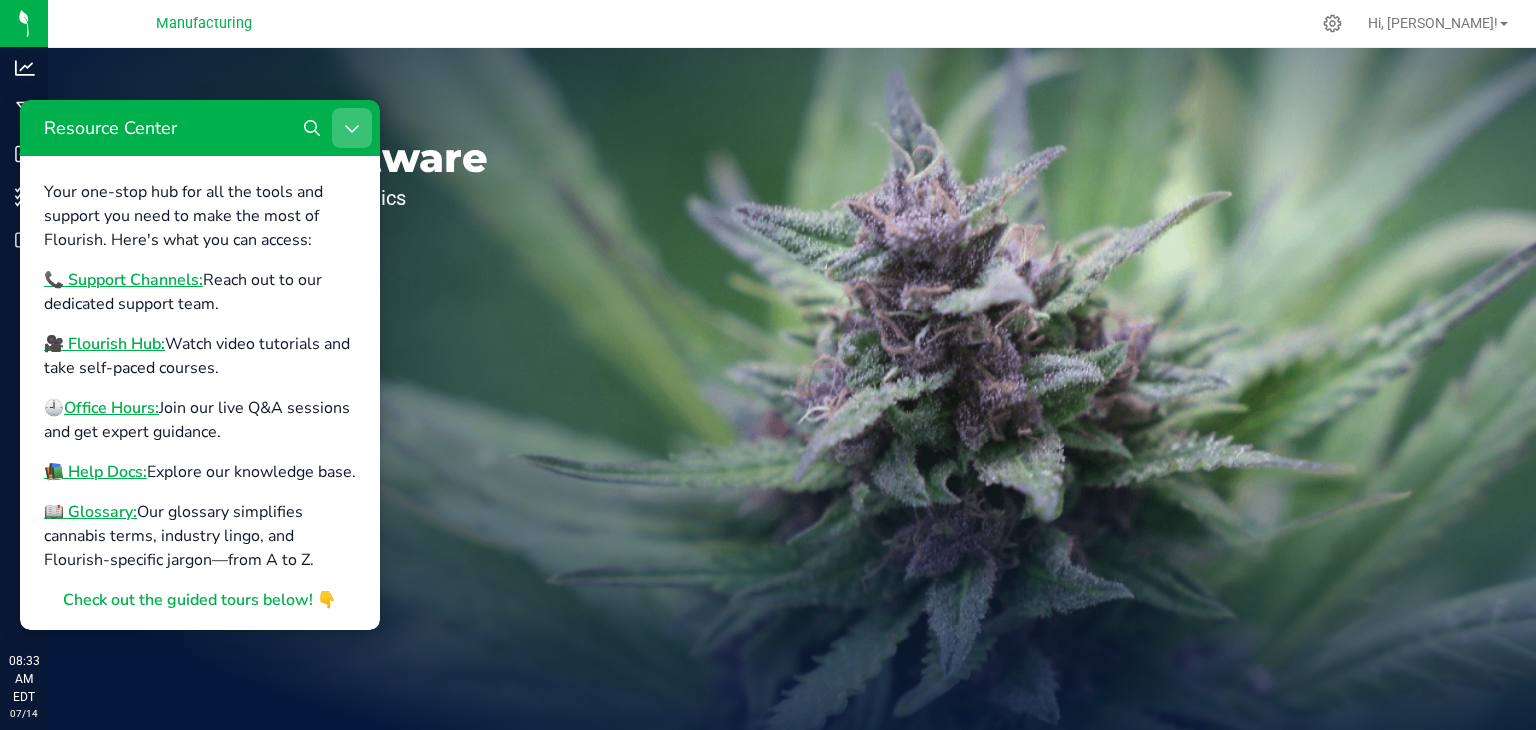 click 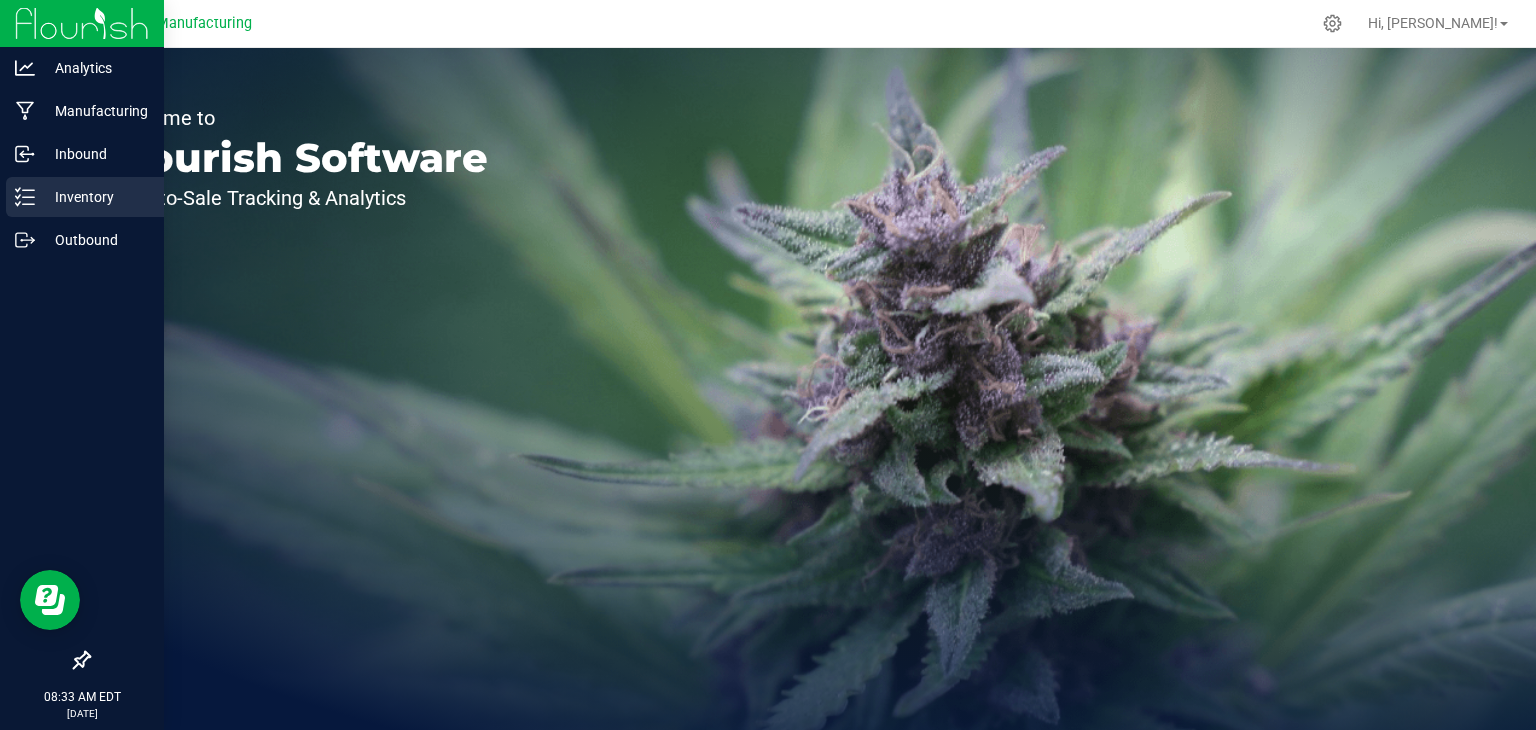 click on "Inventory" at bounding box center (95, 197) 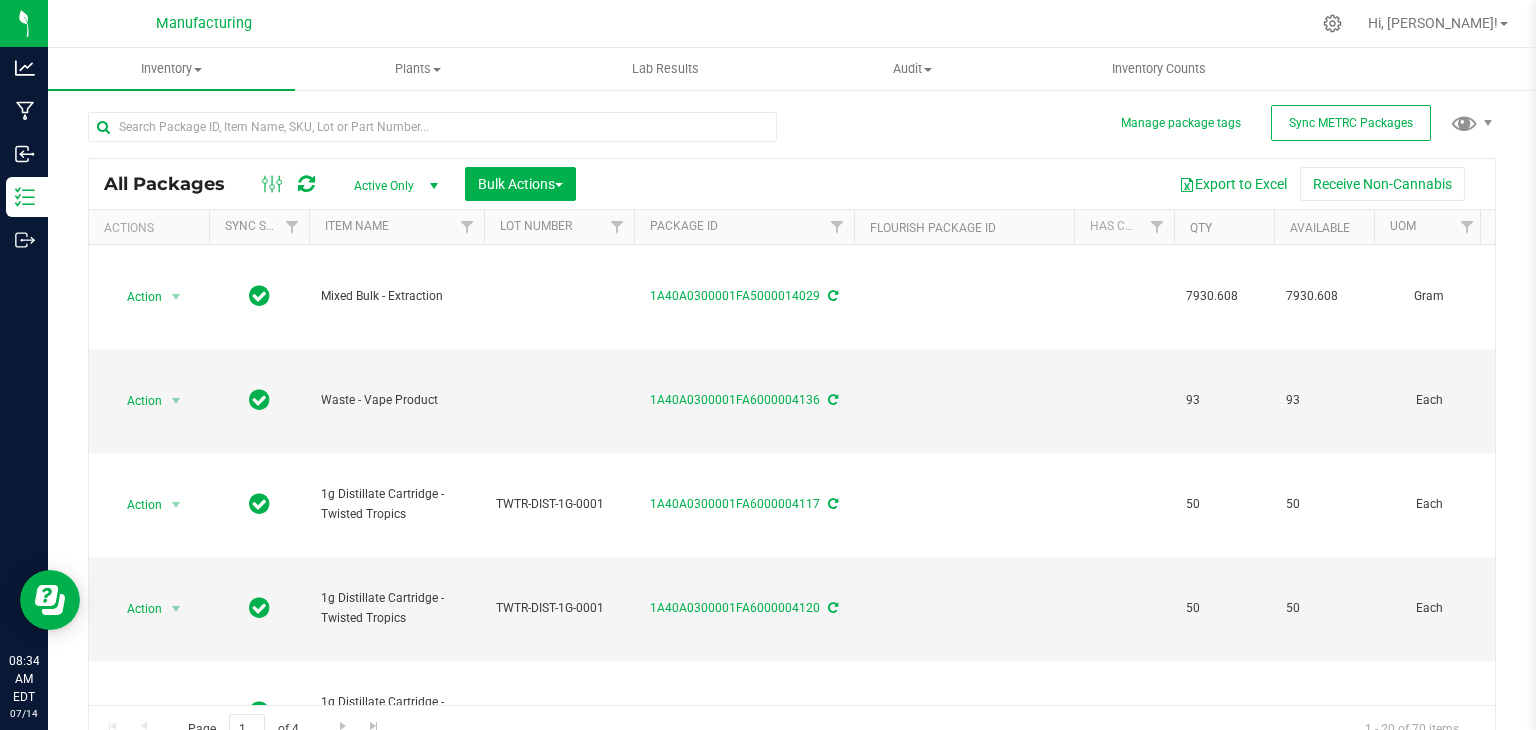 click on "Manufacturing" at bounding box center [204, 23] 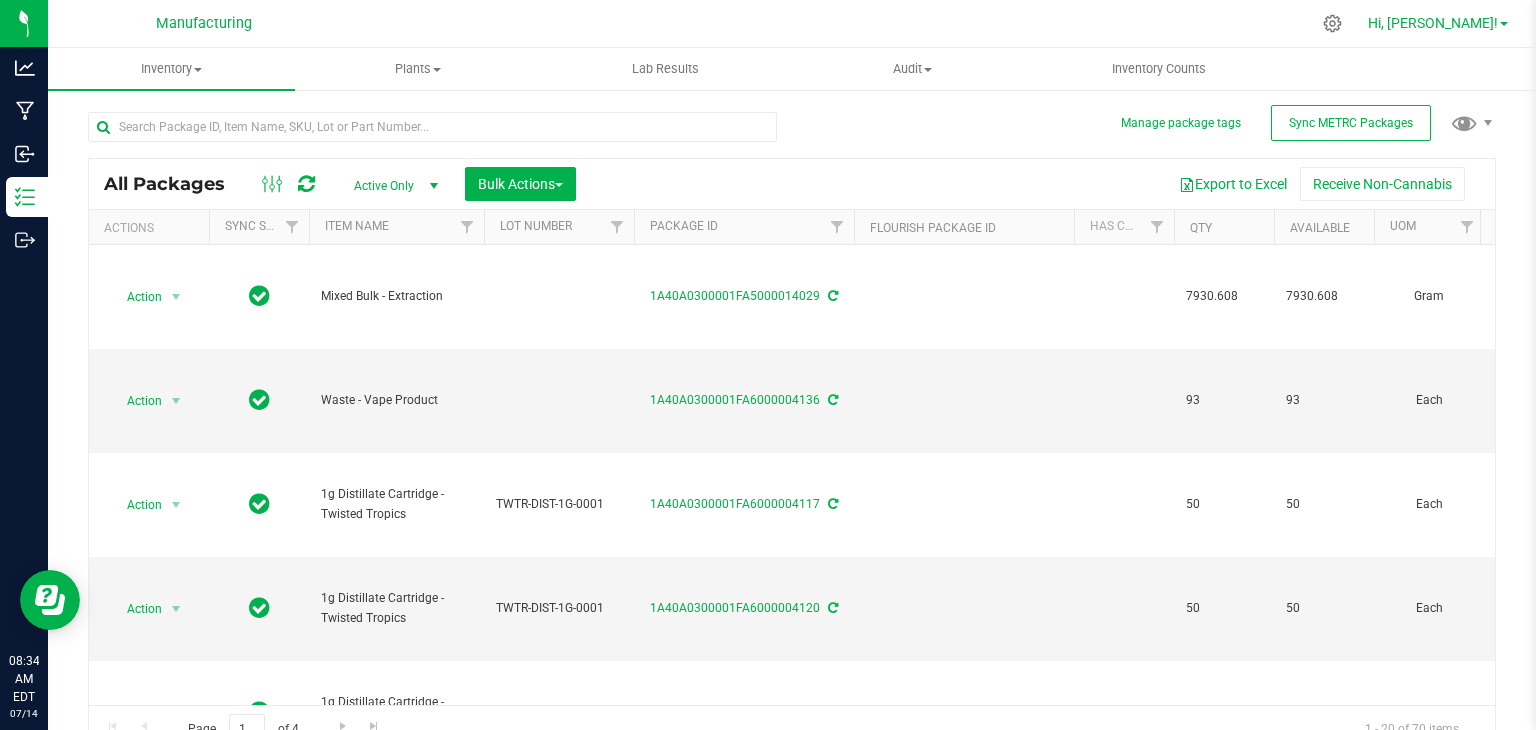 click on "Hi, [PERSON_NAME]!" at bounding box center [1438, 23] 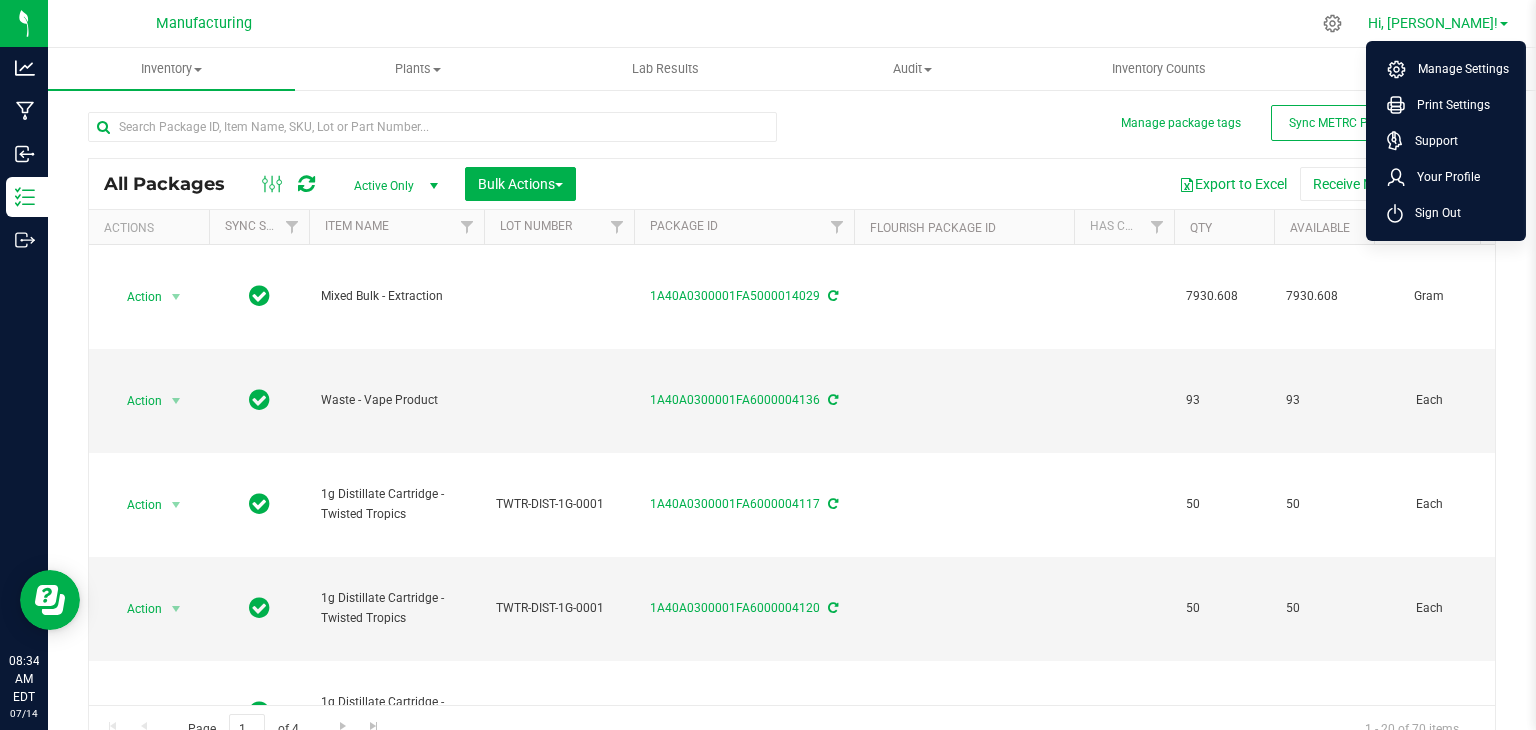click on "Hi, [PERSON_NAME]!" at bounding box center [1438, 23] 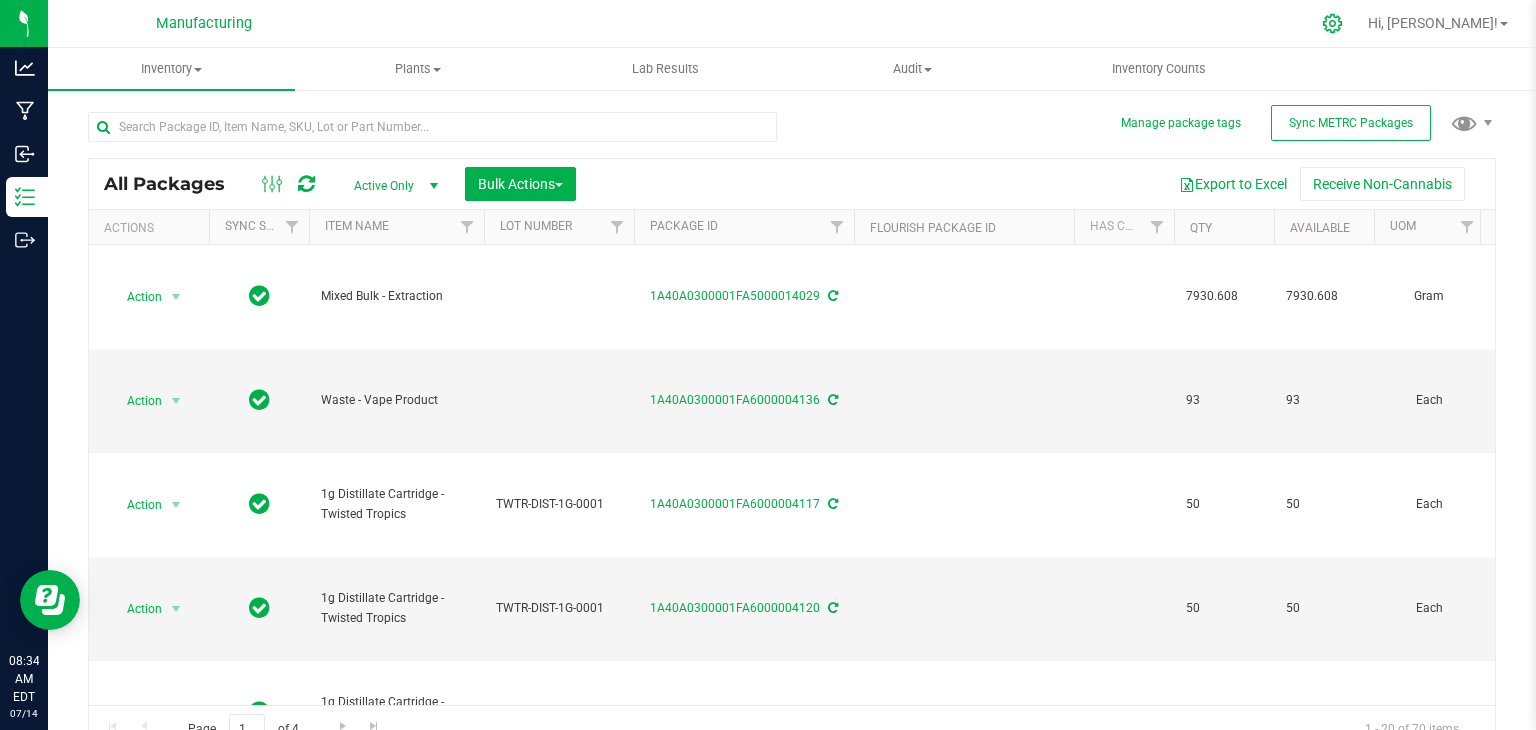 click 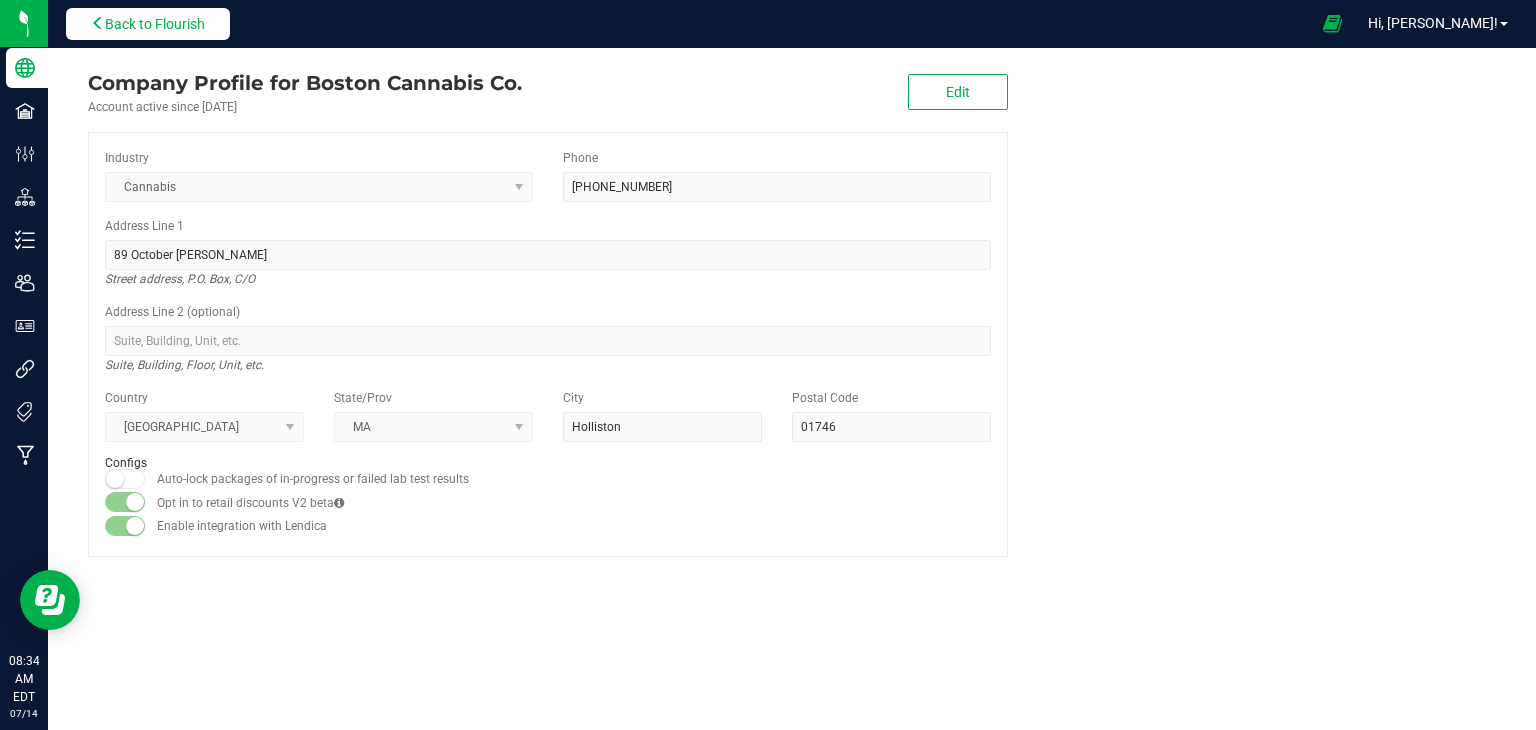 click on "Back to Flourish" at bounding box center (148, 24) 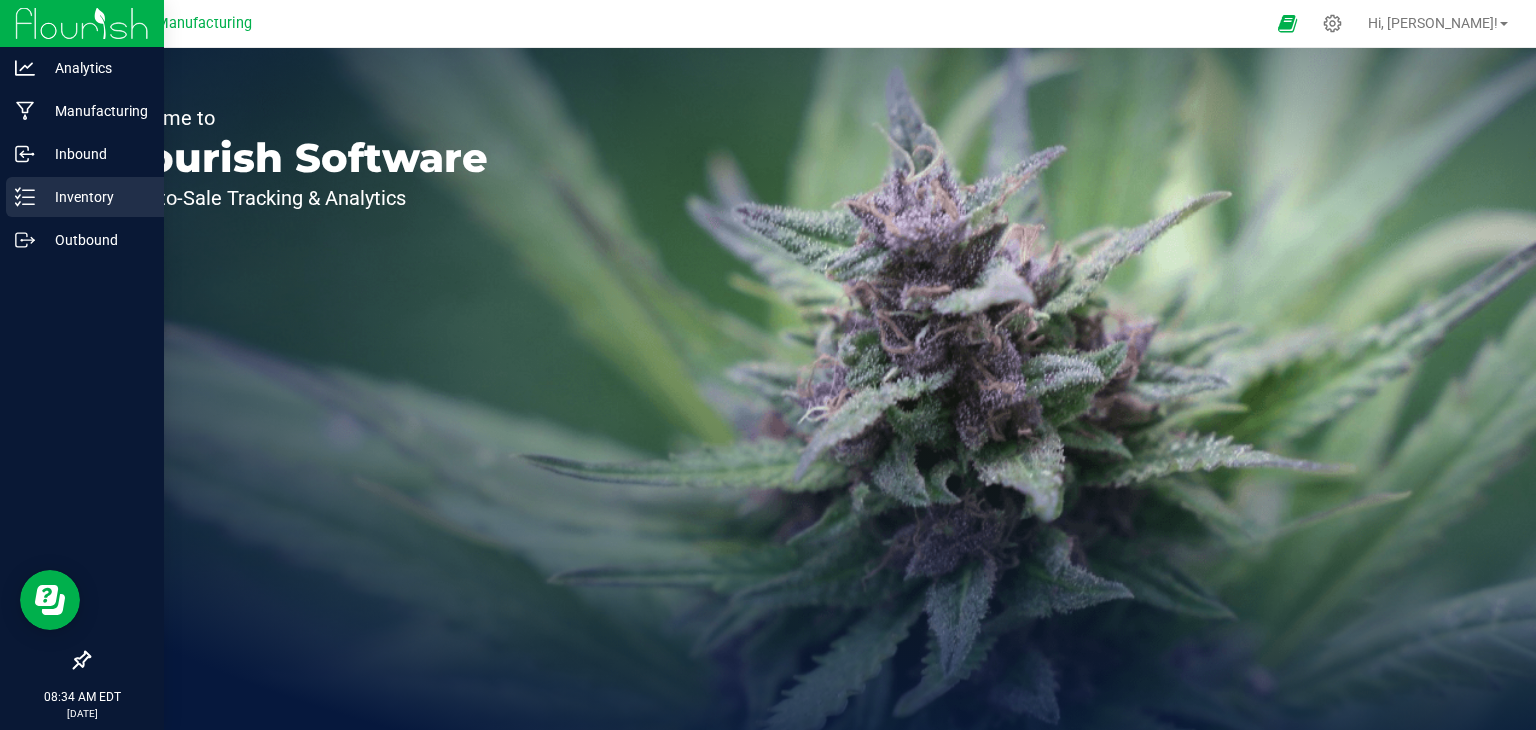 click on "Inventory" at bounding box center (95, 197) 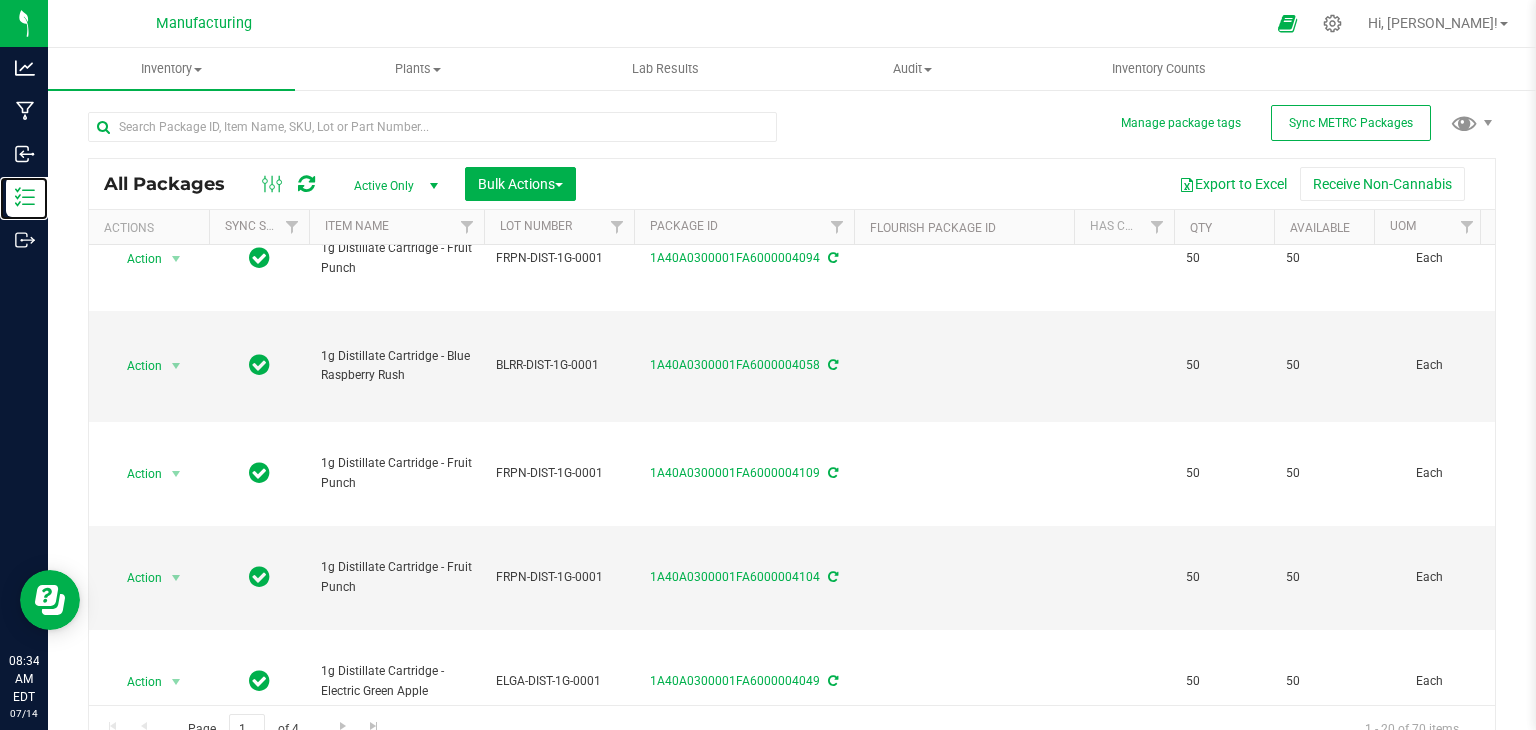 scroll, scrollTop: 1651, scrollLeft: 0, axis: vertical 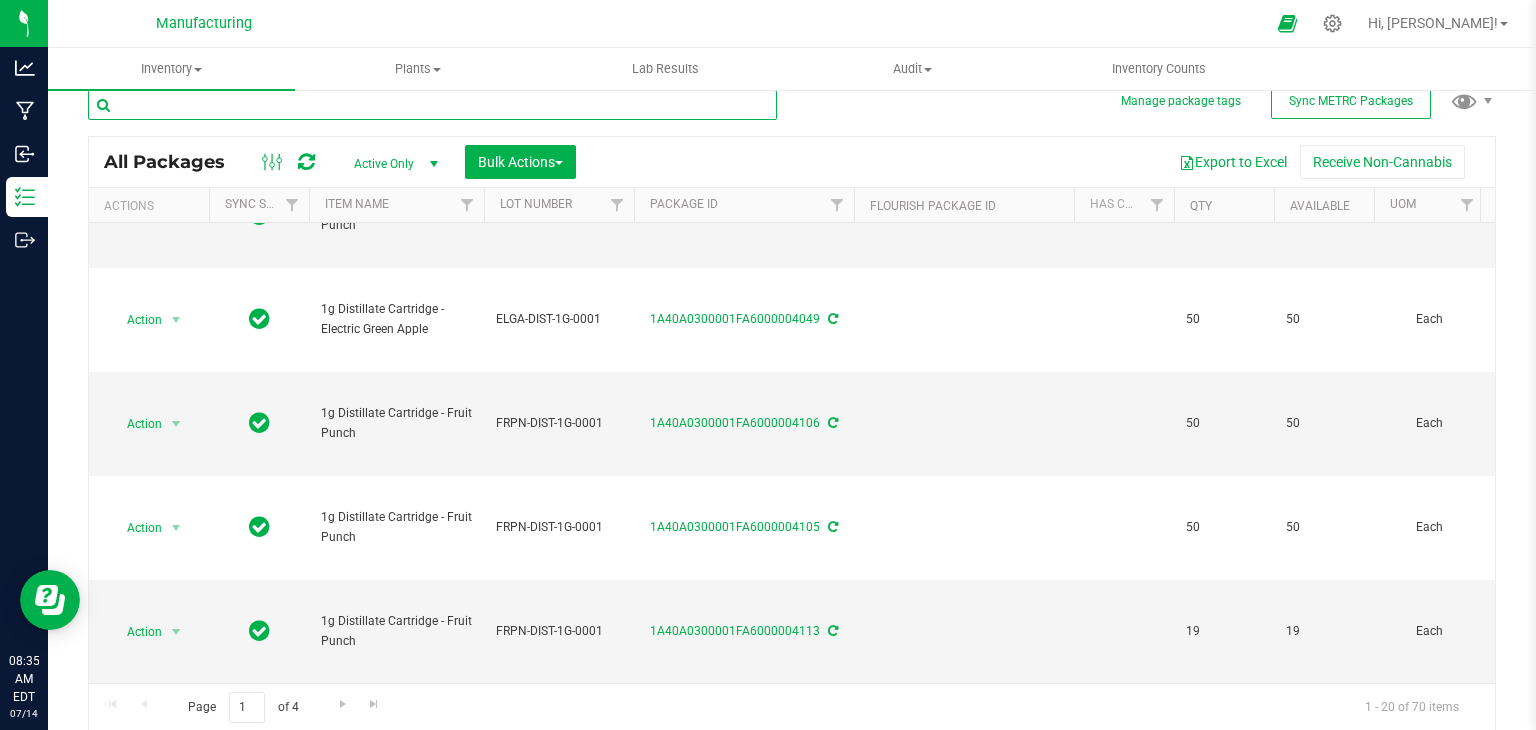 click at bounding box center (432, 105) 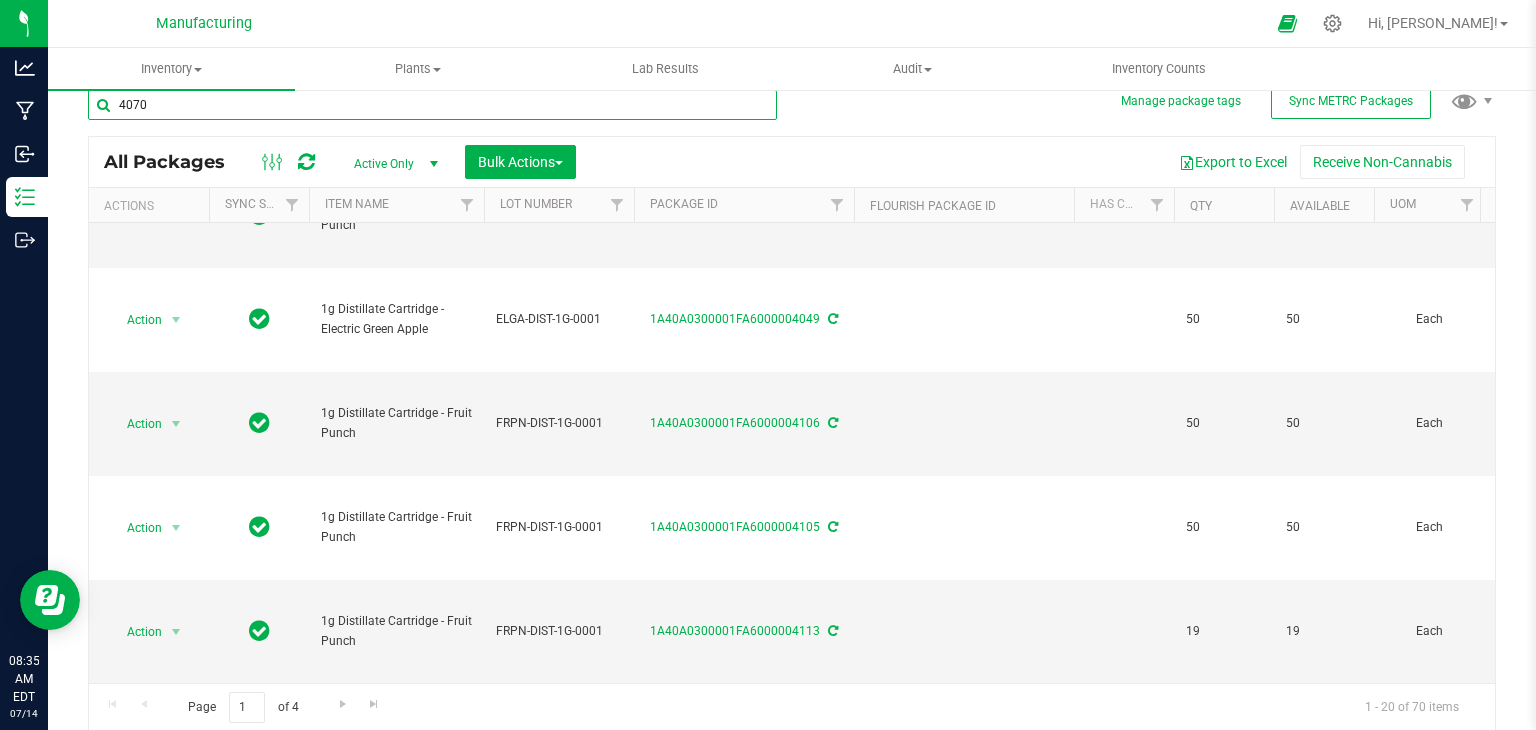 type on "4070" 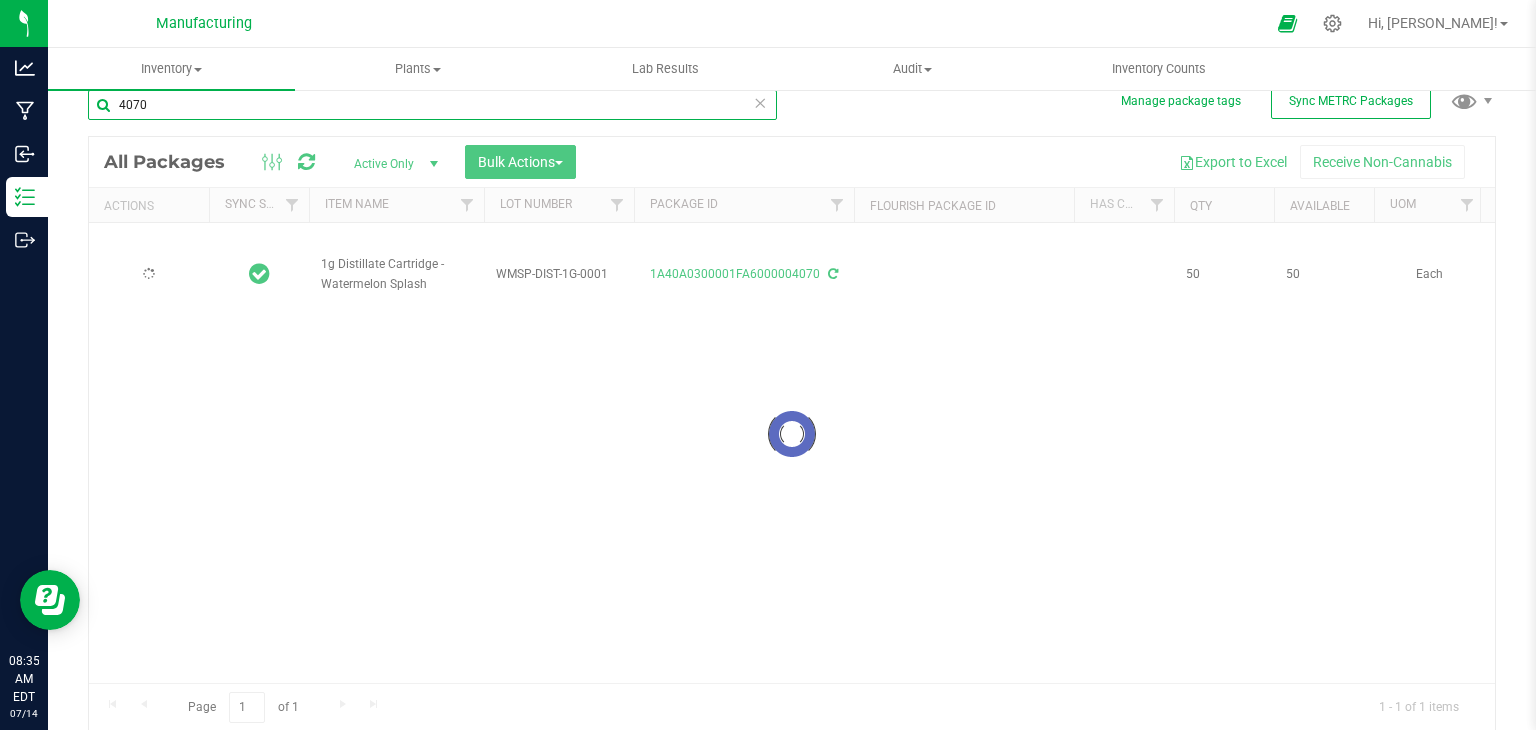 scroll, scrollTop: 0, scrollLeft: 0, axis: both 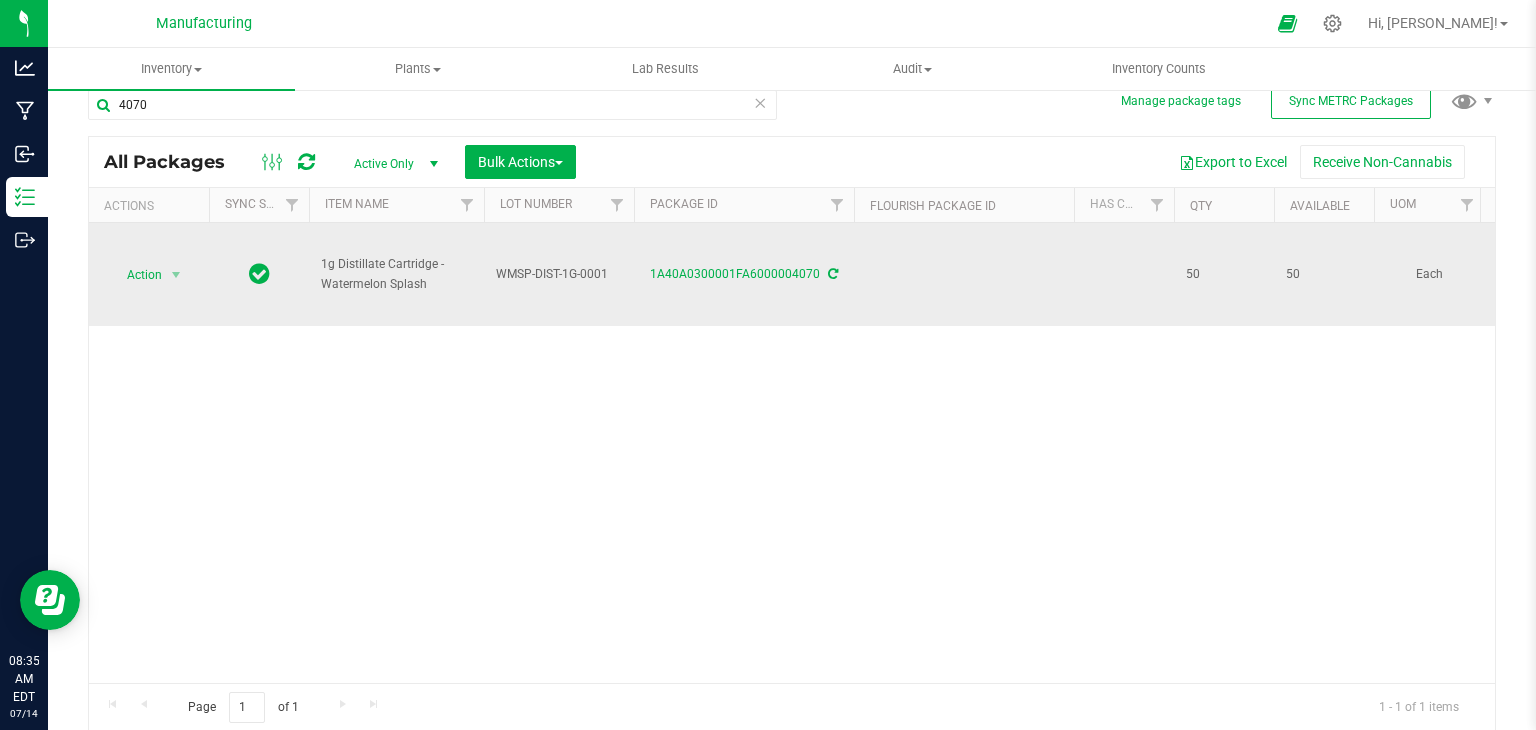click at bounding box center [964, 274] 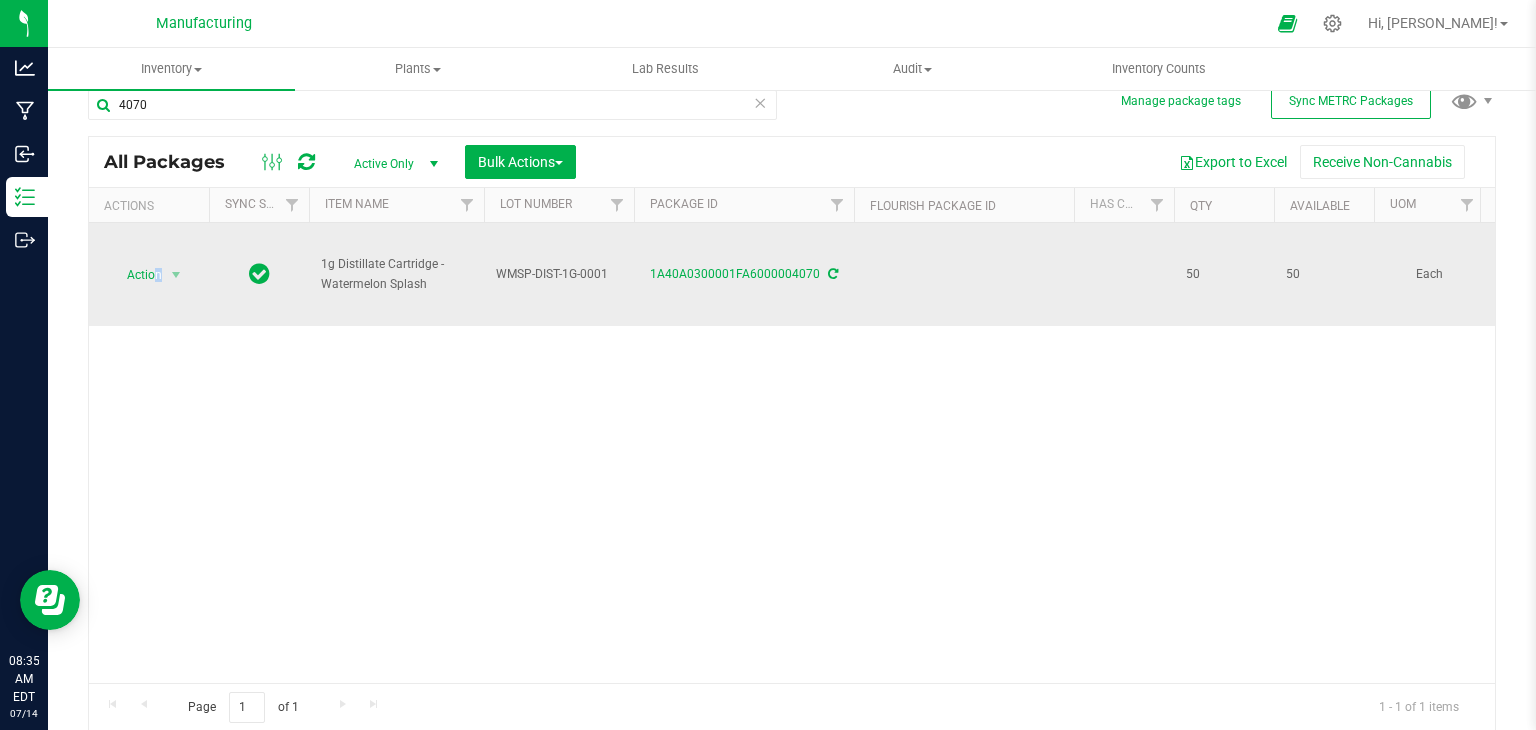 click on "Action" at bounding box center [136, 275] 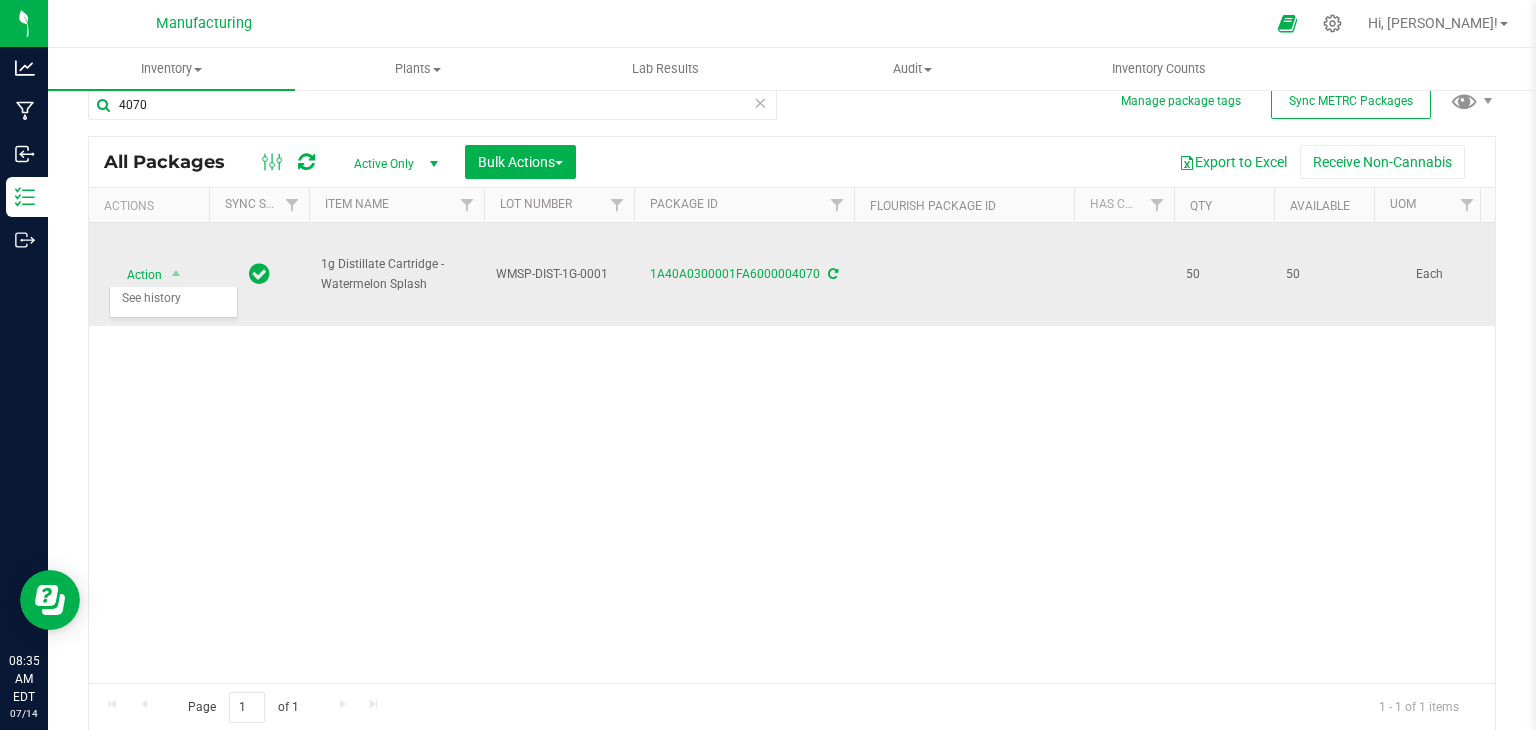 click at bounding box center [259, 274] 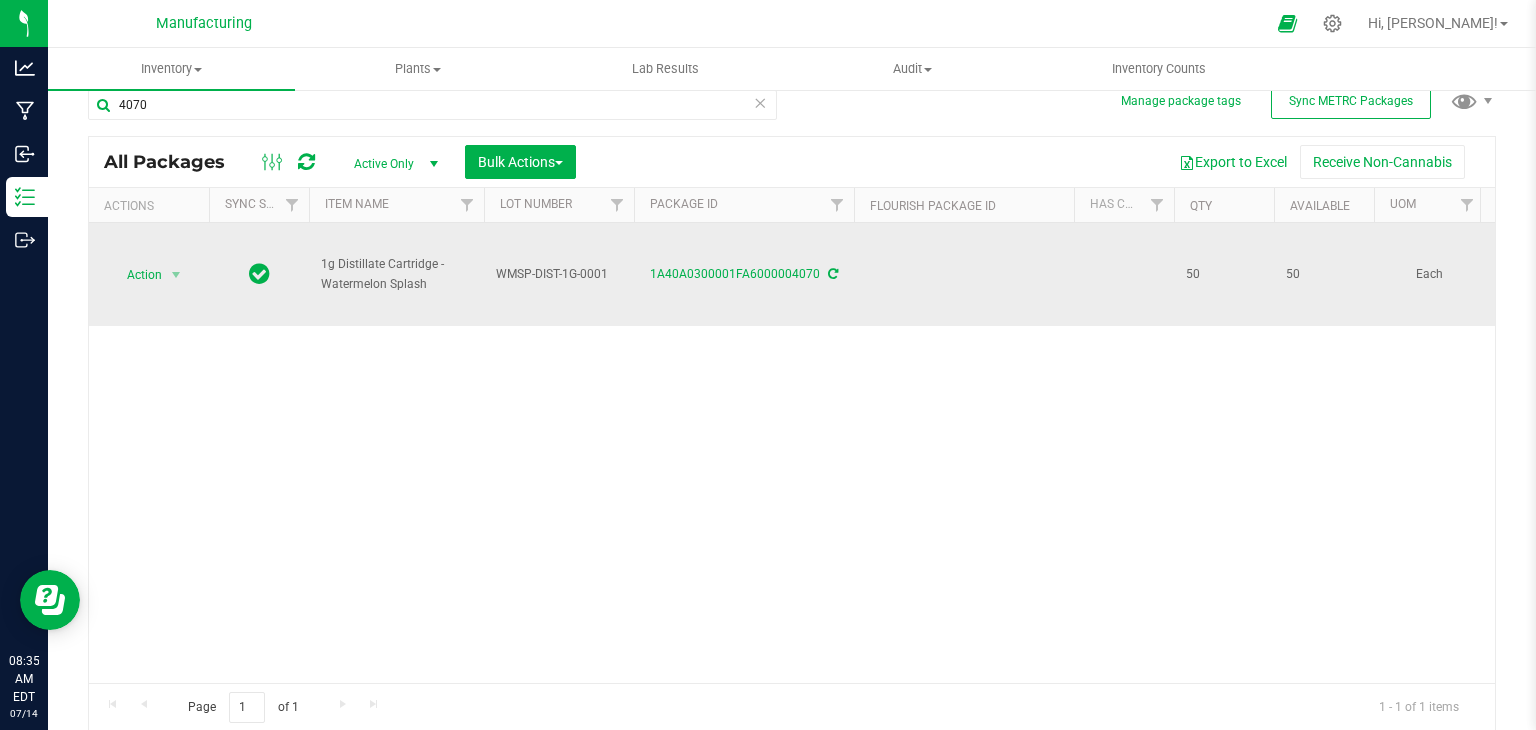 click on "1g Distillate Cartridge - Watermelon Splash" at bounding box center [396, 274] 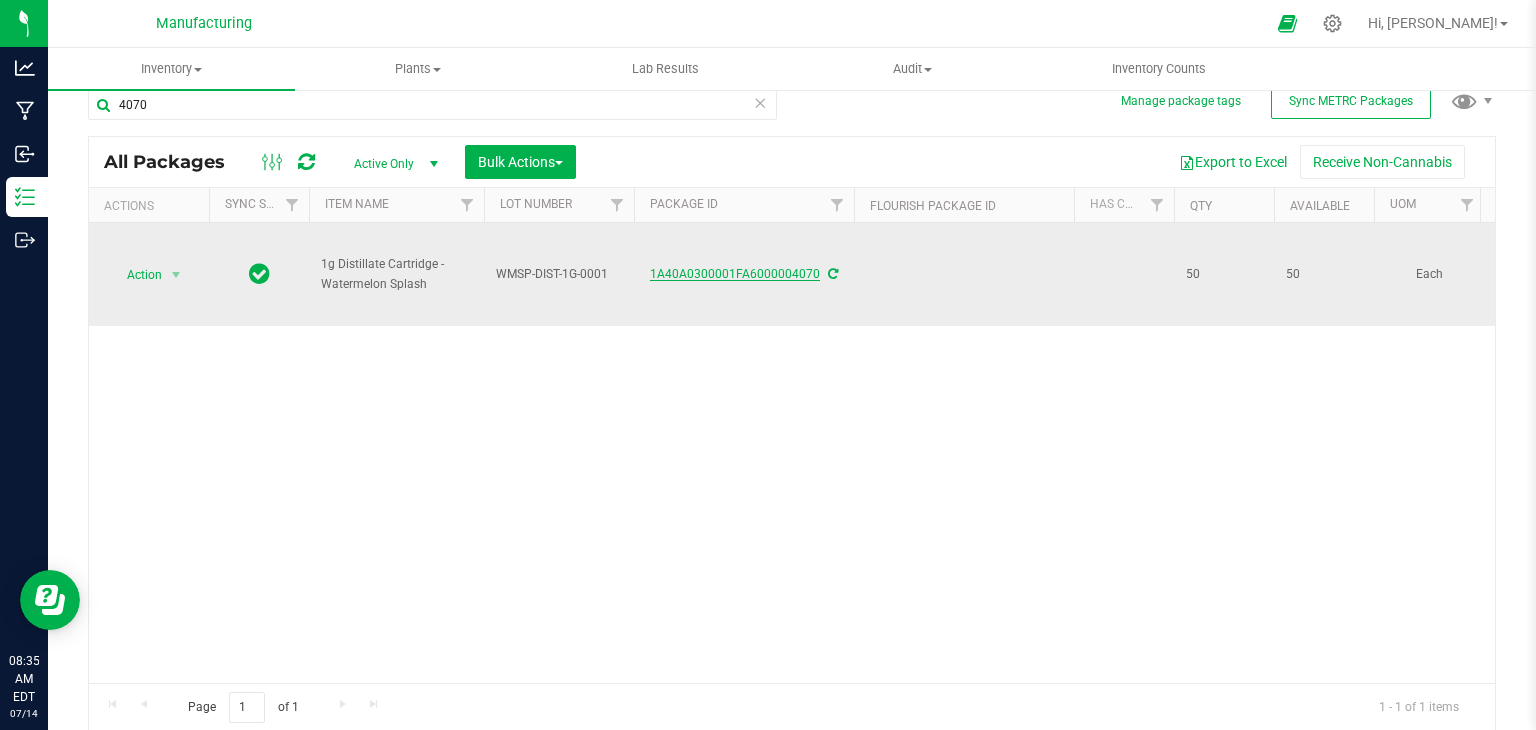 click on "1A40A0300001FA6000004070" at bounding box center (735, 274) 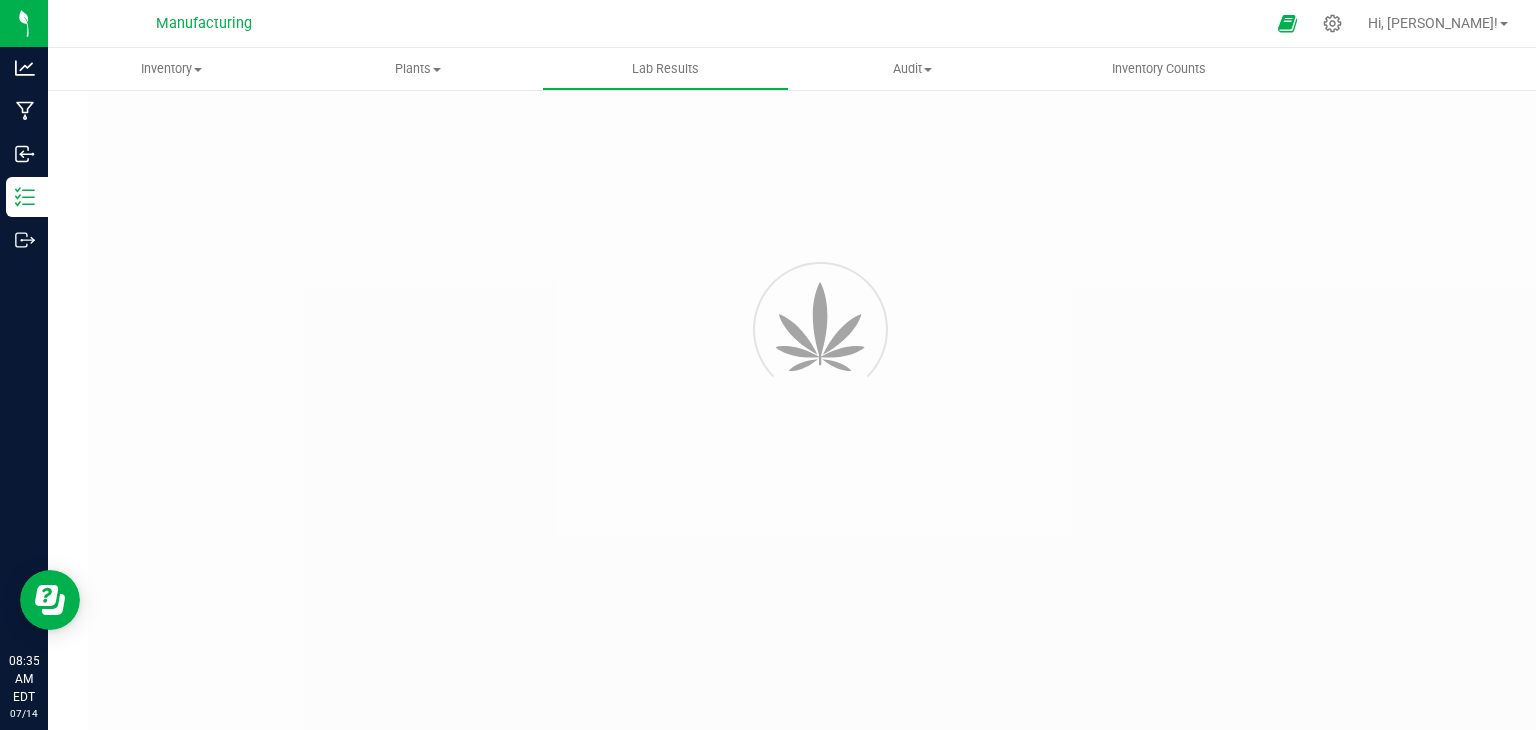 scroll, scrollTop: 0, scrollLeft: 0, axis: both 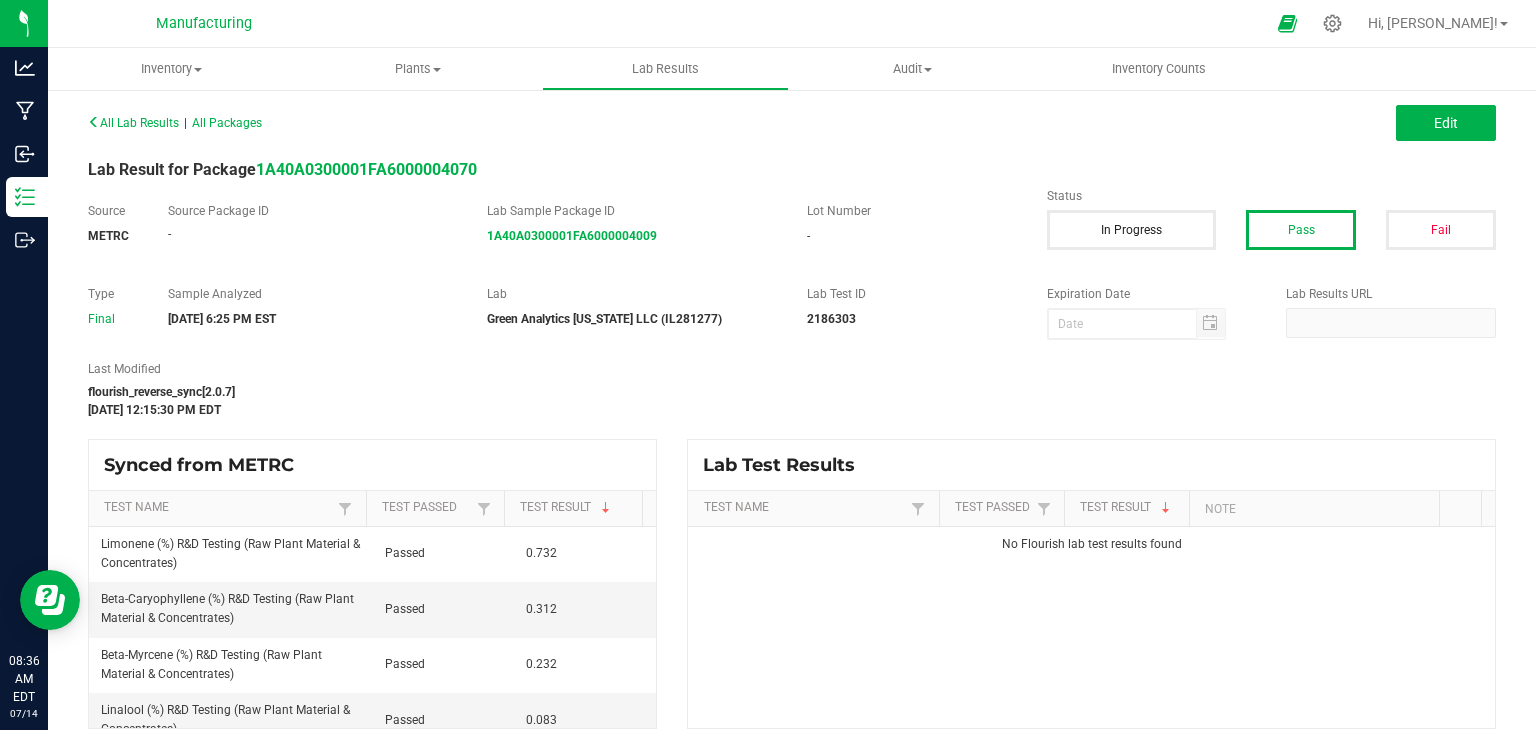 click at bounding box center (1137, 324) 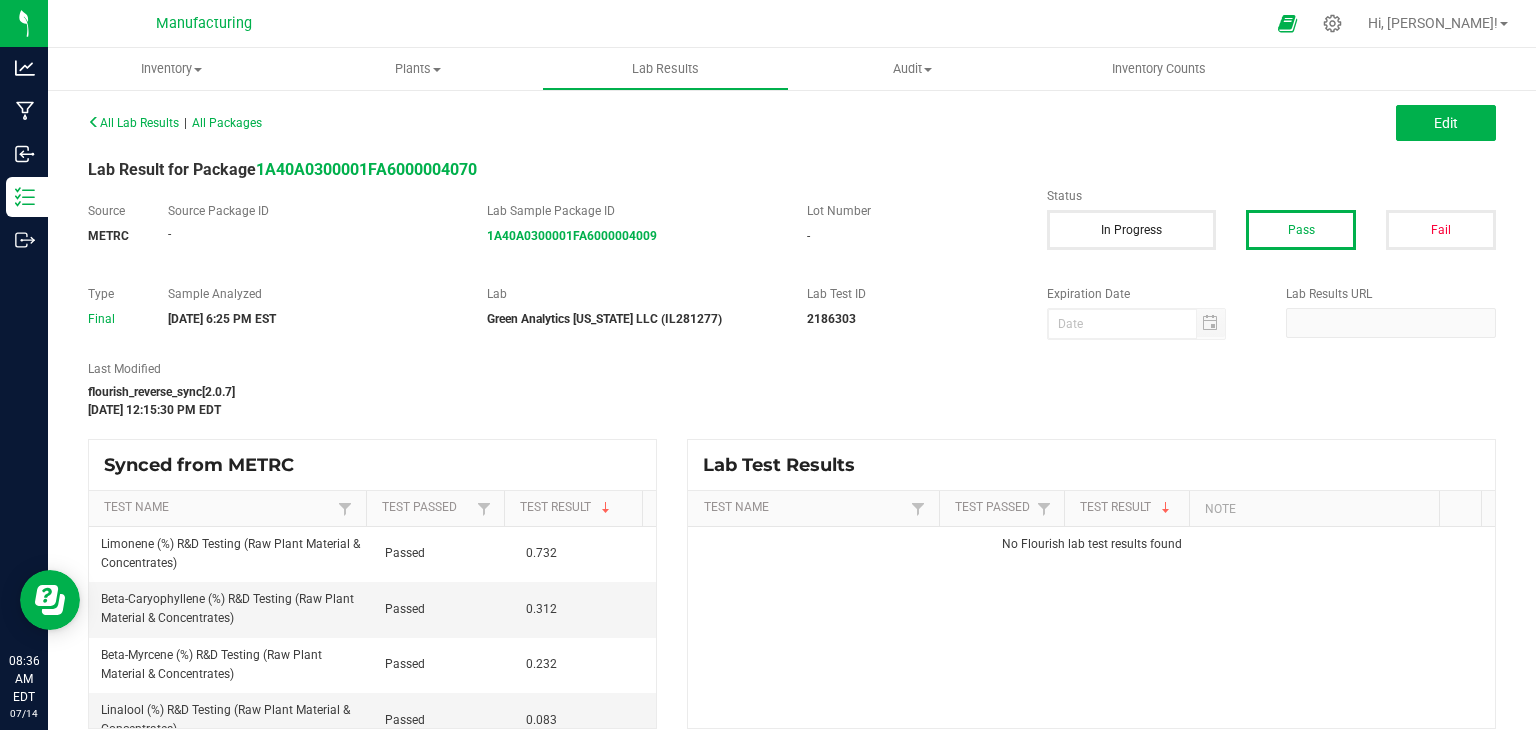 drag, startPoint x: 761, startPoint y: 322, endPoint x: 482, endPoint y: 334, distance: 279.25793 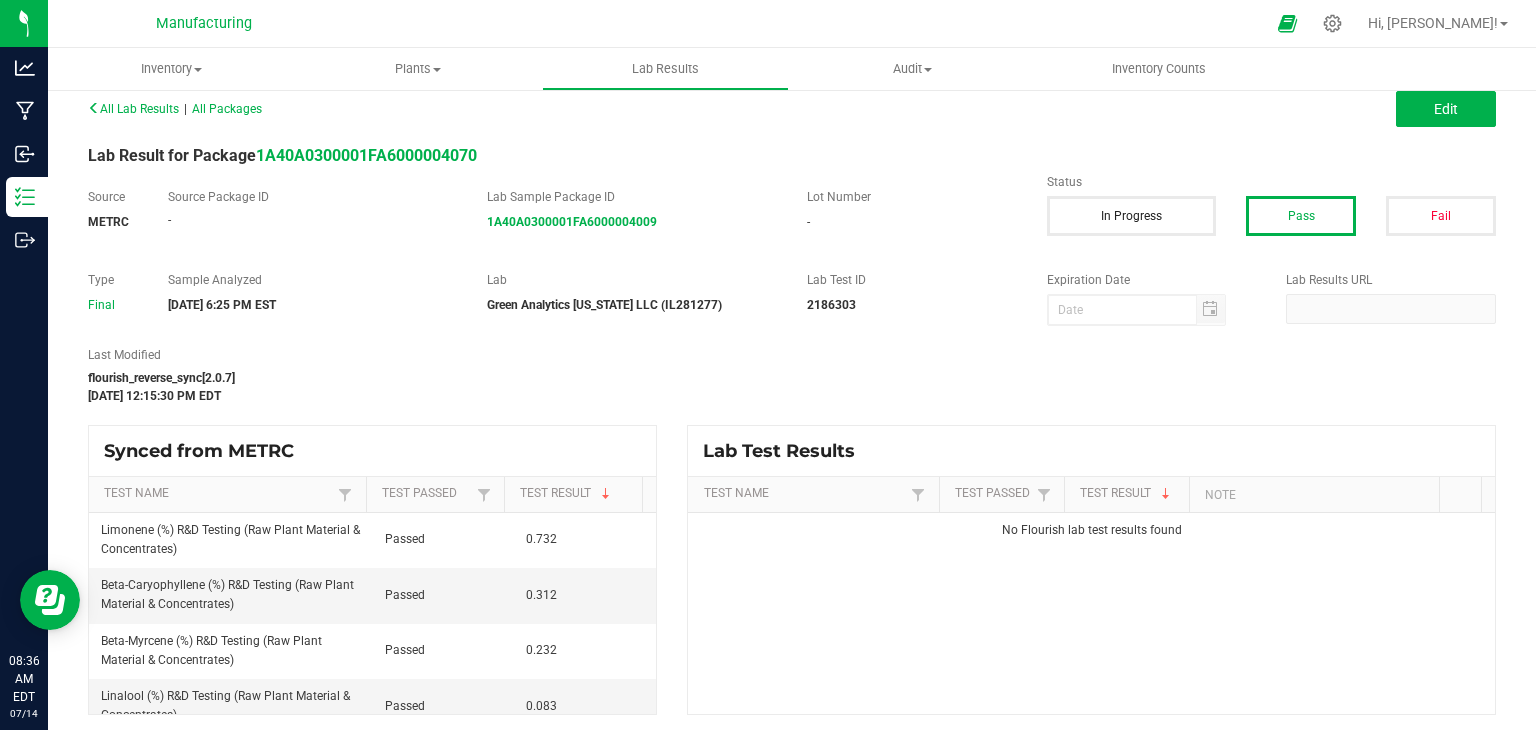 scroll, scrollTop: 18, scrollLeft: 0, axis: vertical 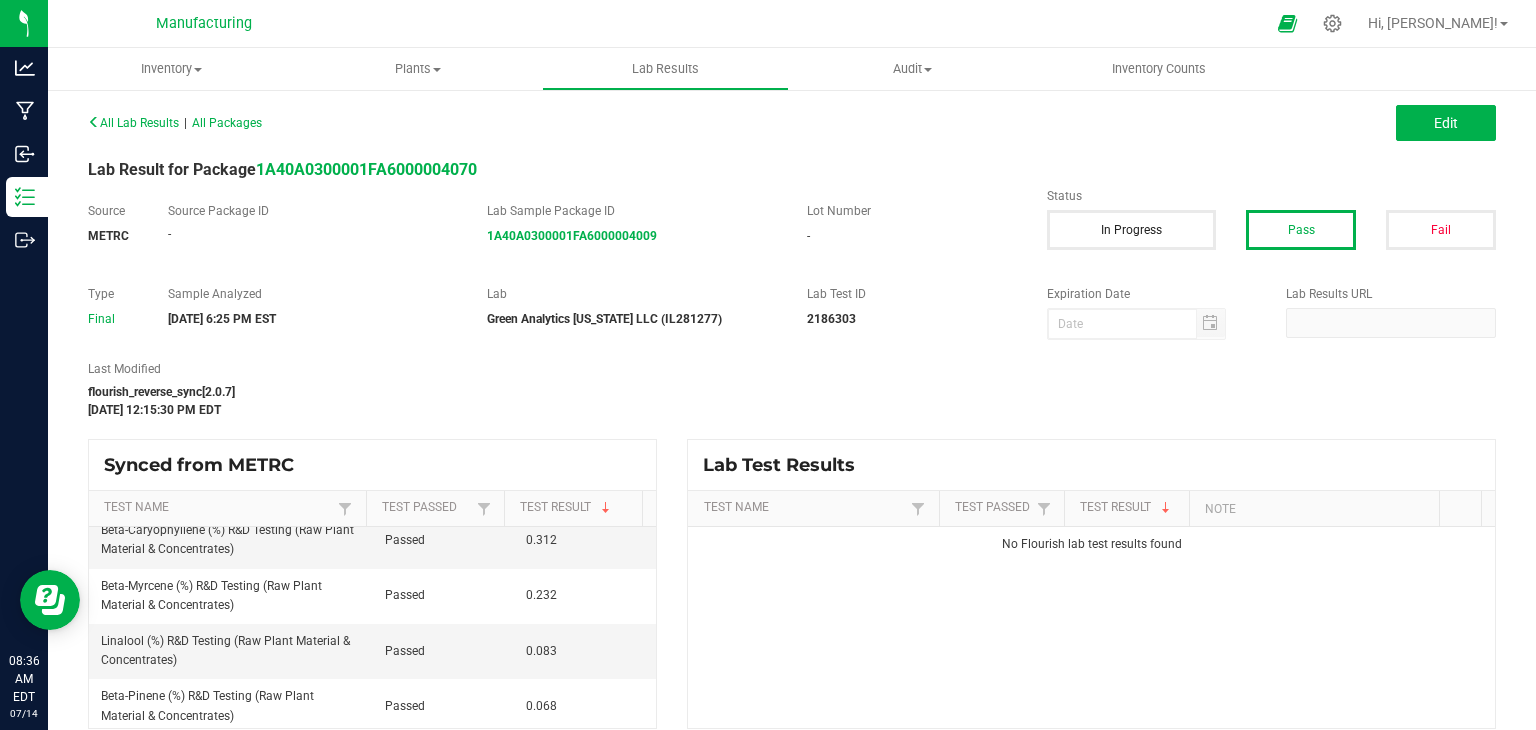 click at bounding box center (1137, 324) 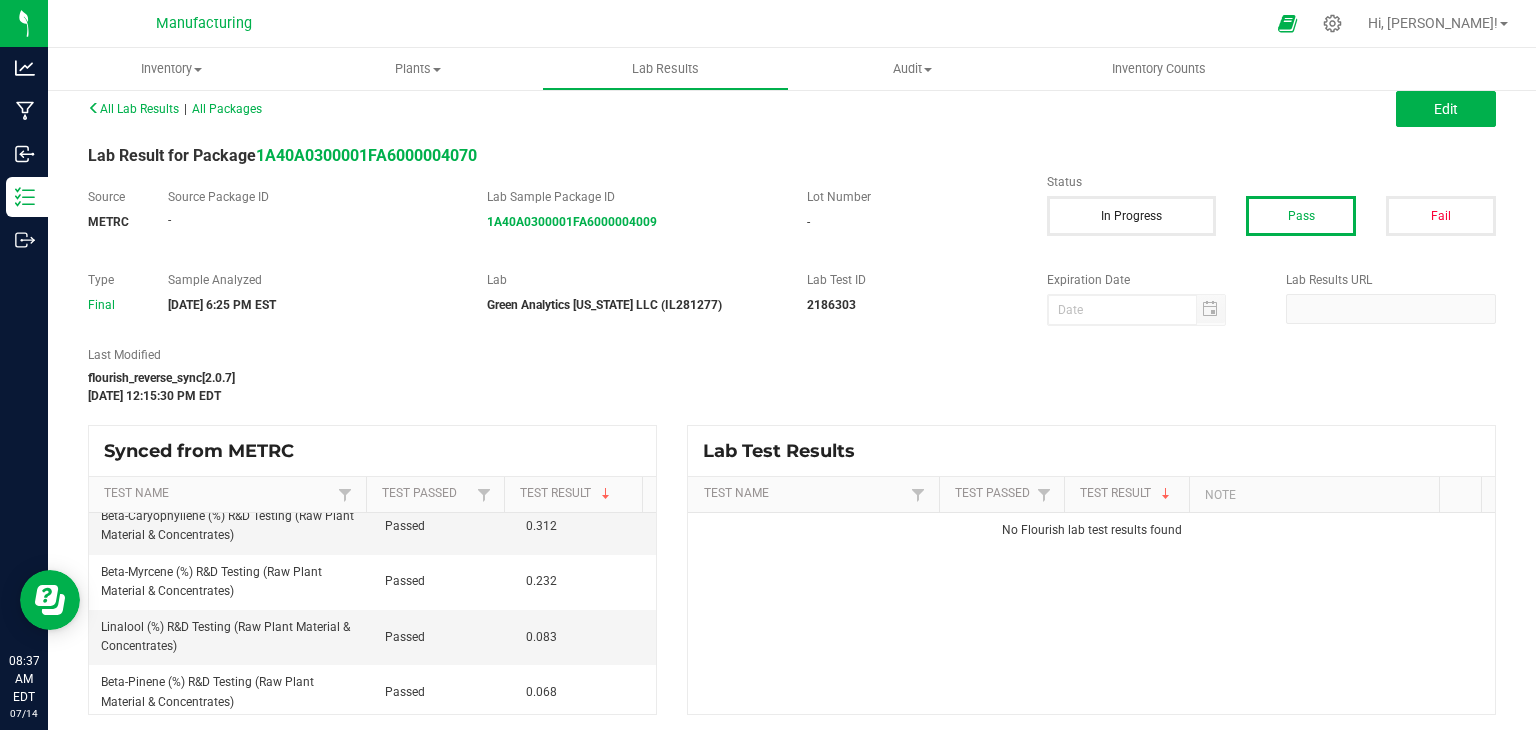 scroll, scrollTop: 18, scrollLeft: 0, axis: vertical 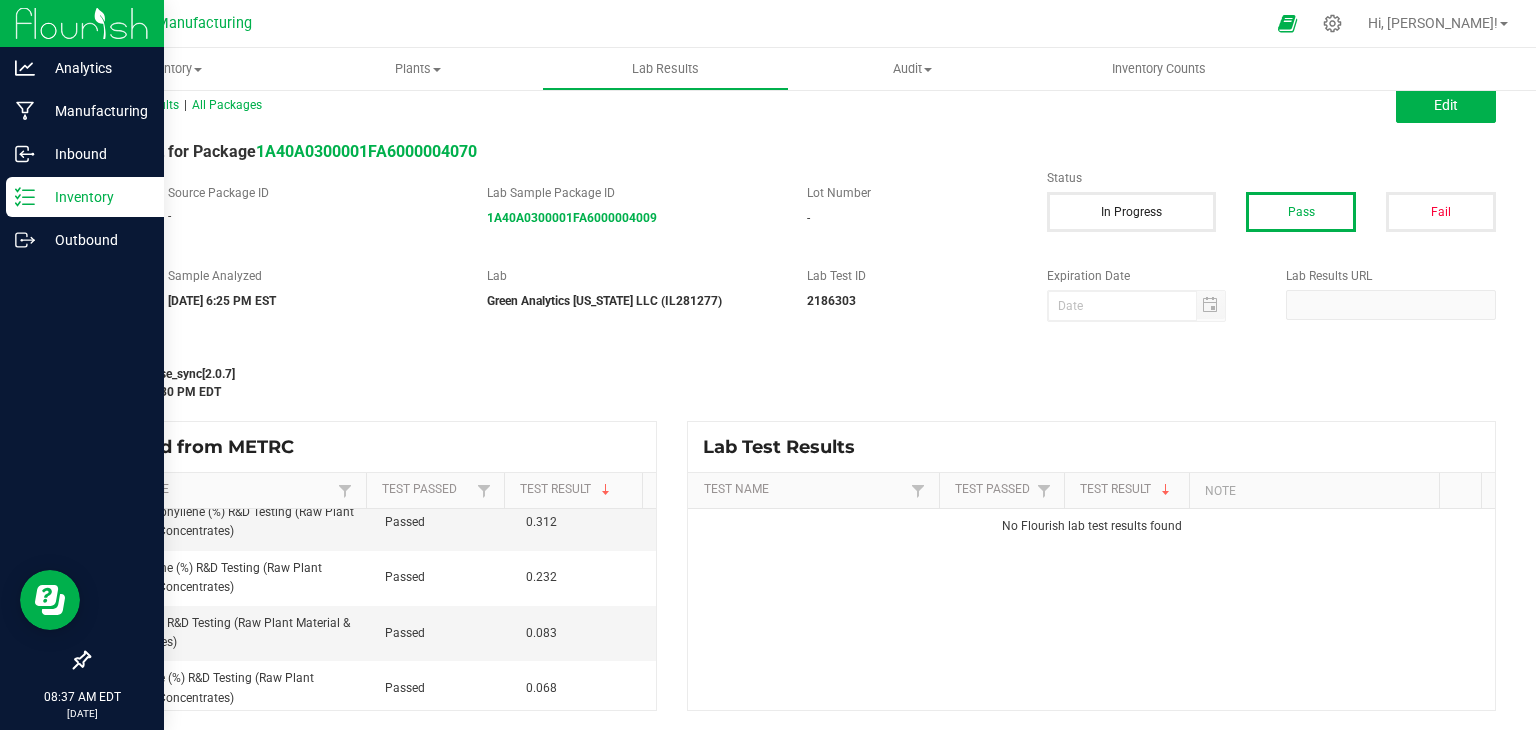 click on "Inventory" at bounding box center (95, 197) 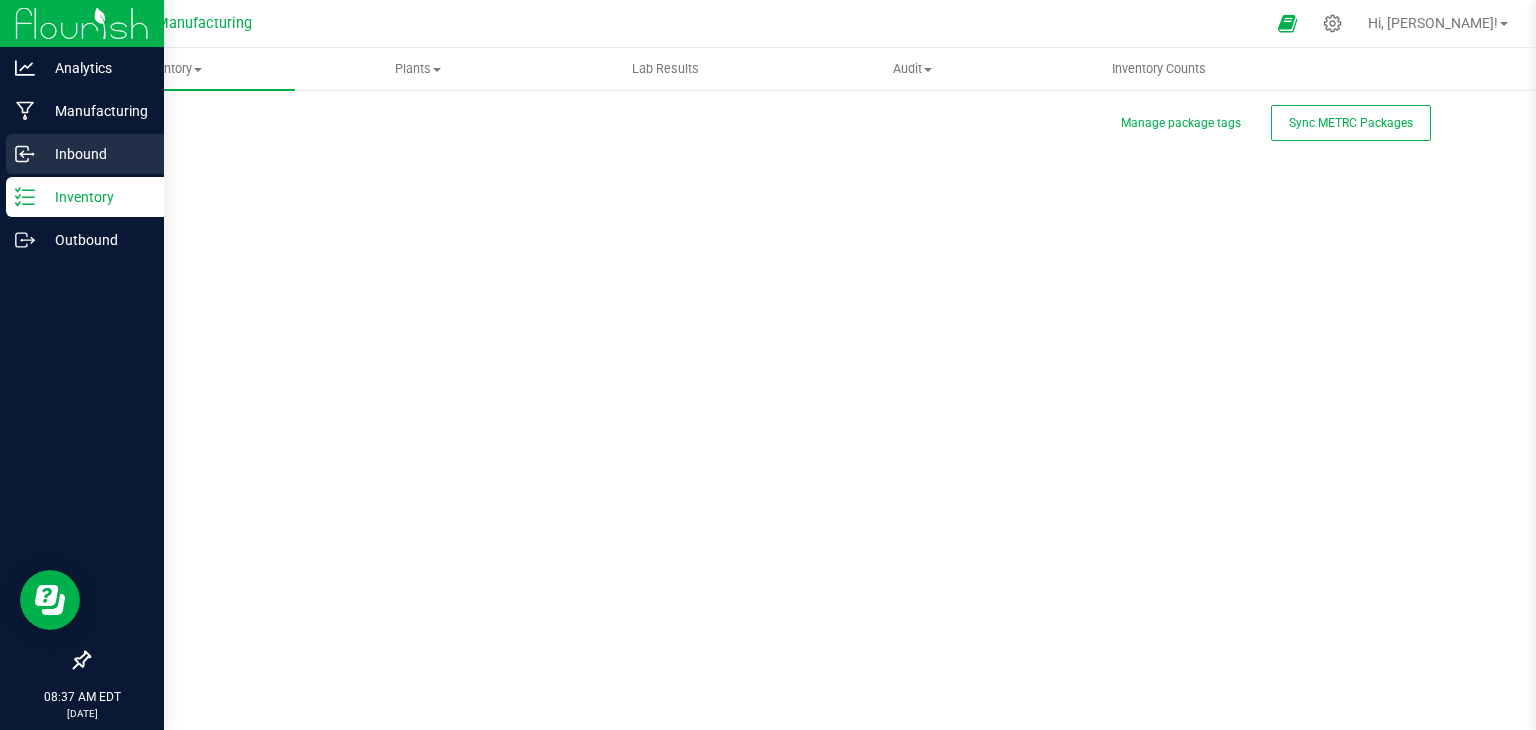 click on "Inbound" at bounding box center [95, 154] 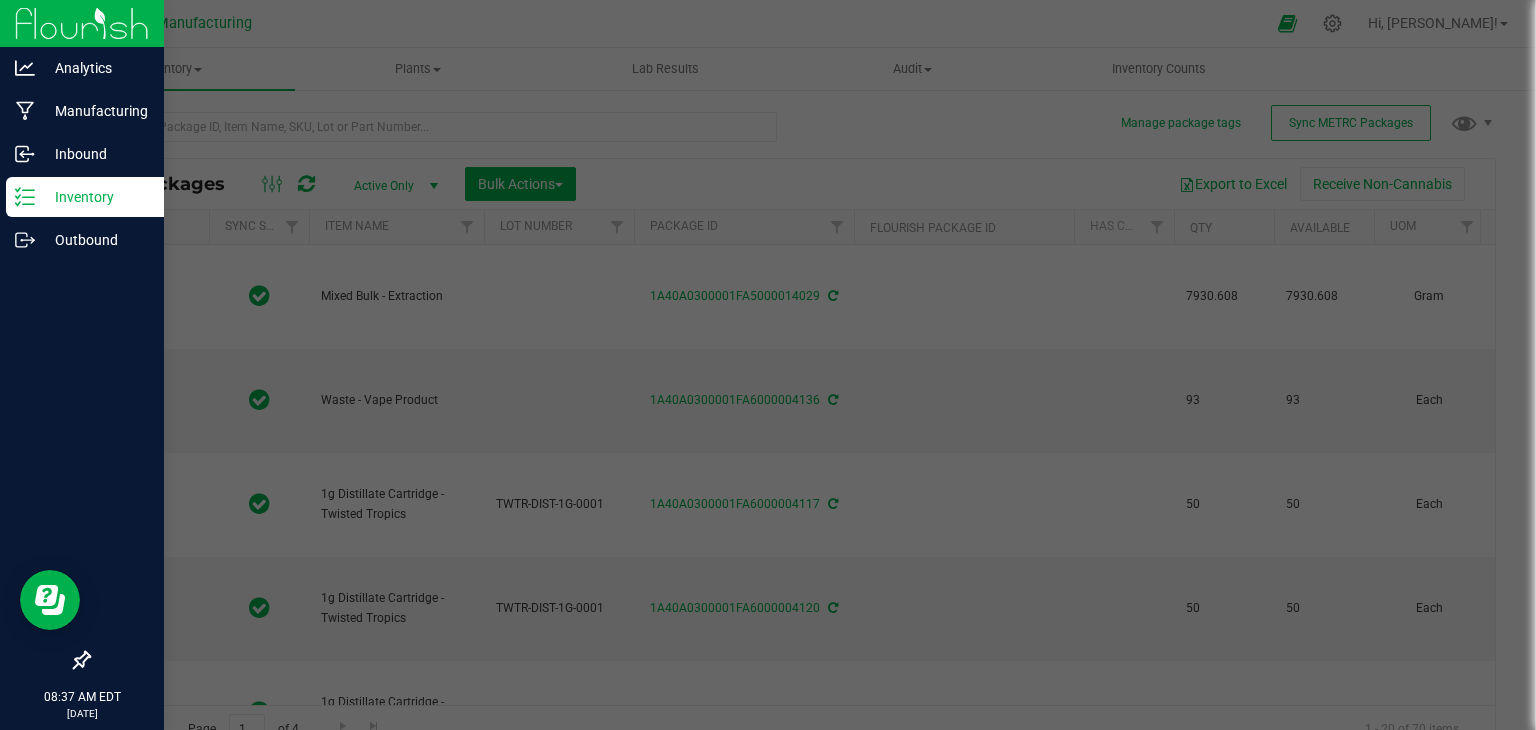 click on "Inventory" at bounding box center [95, 197] 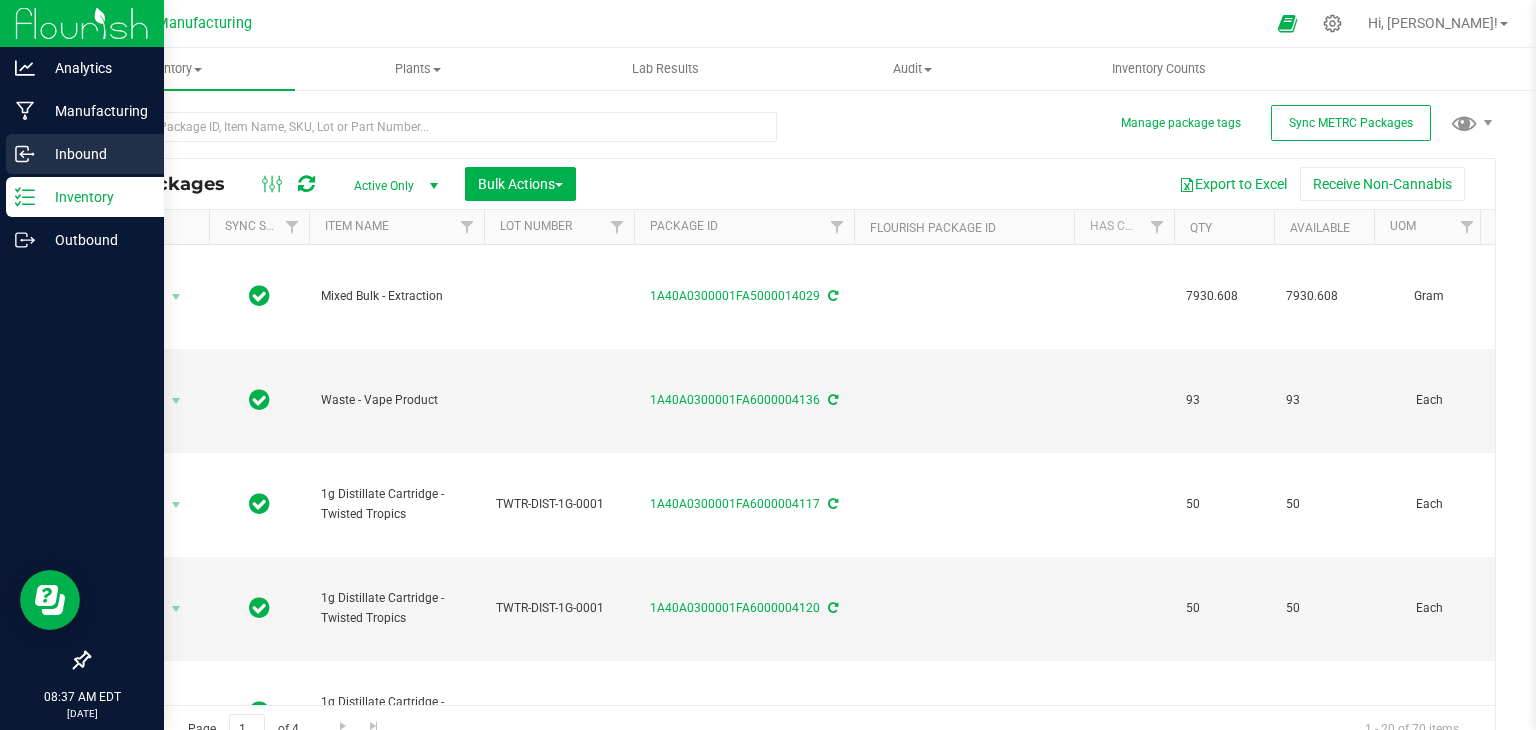 click on "Inbound" at bounding box center (95, 154) 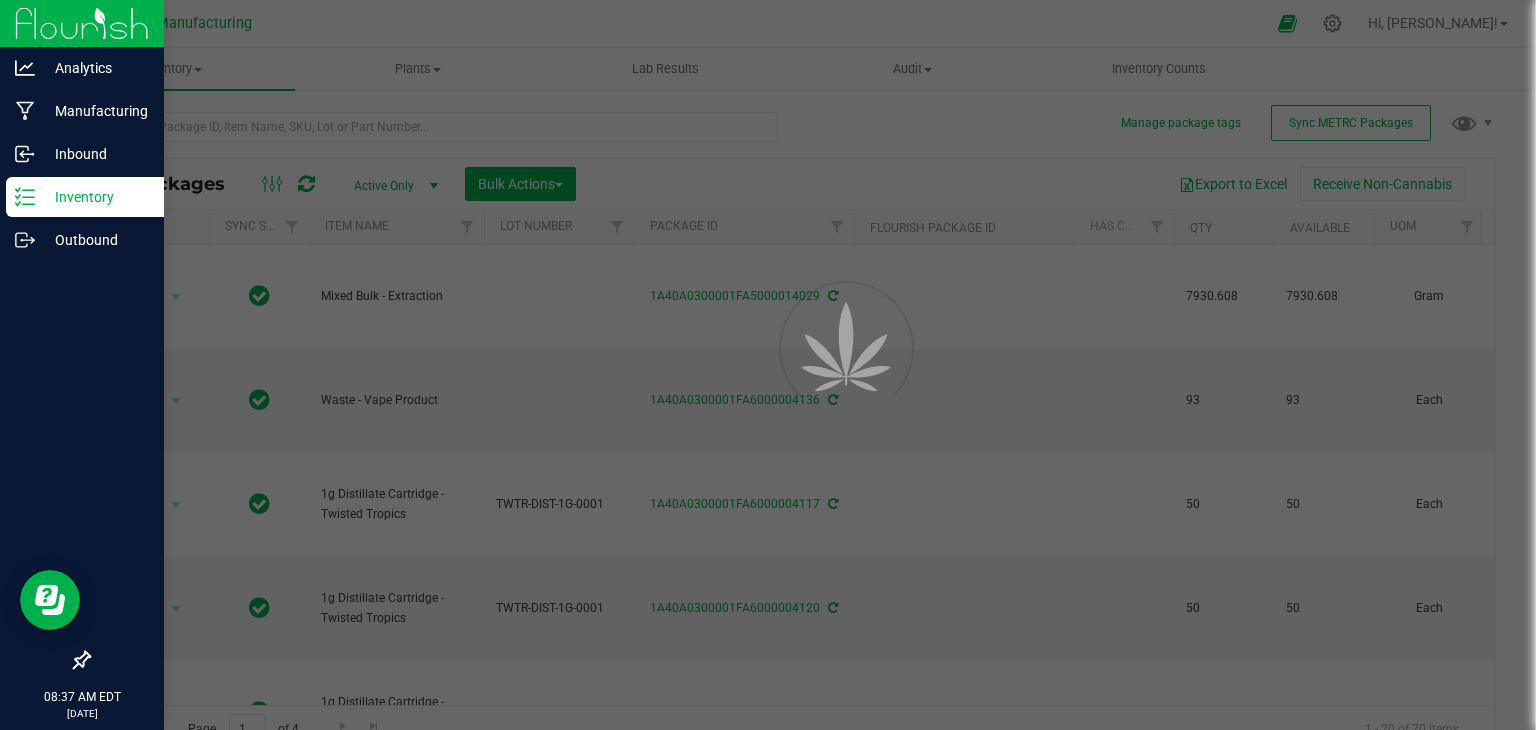 click on "Inventory" at bounding box center (95, 197) 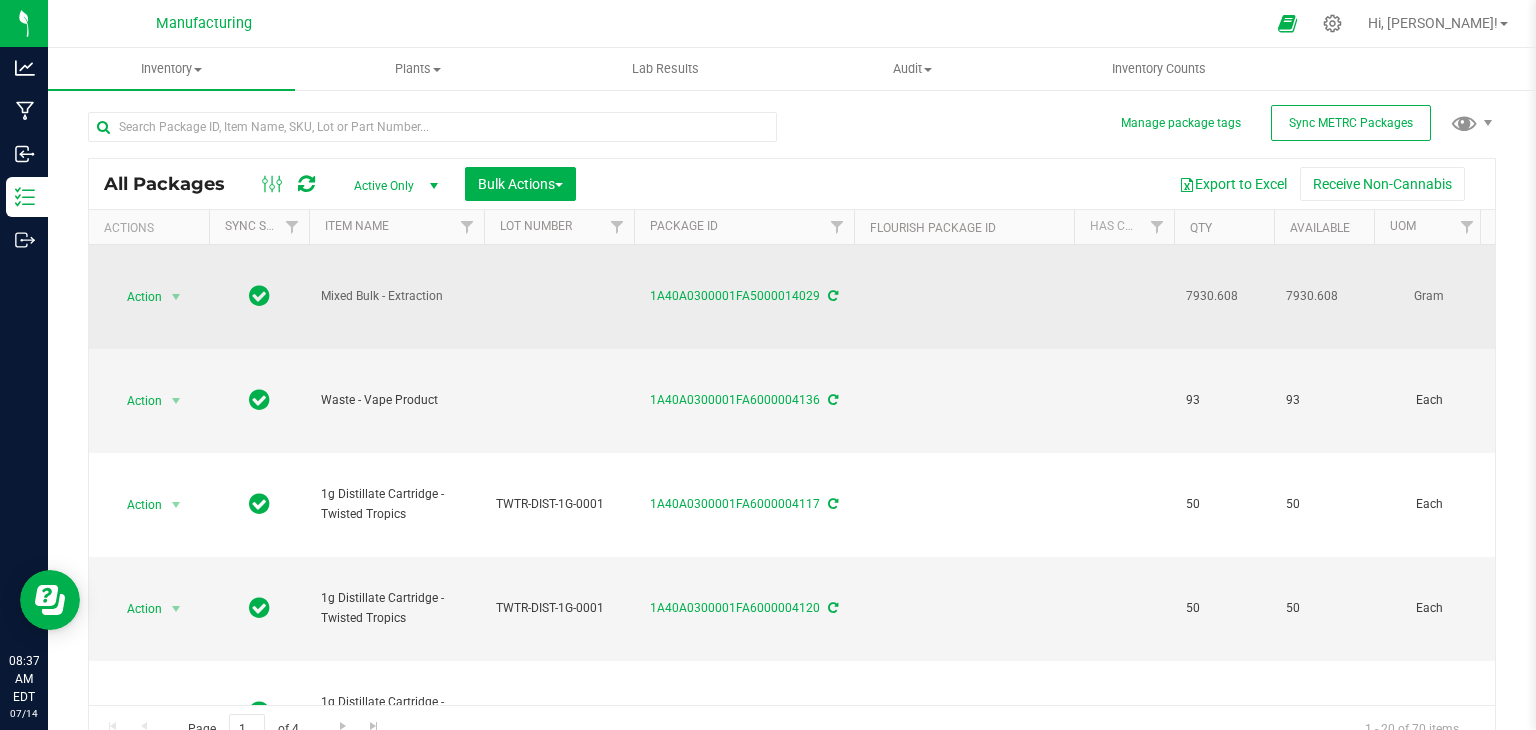 click on "Mixed Bulk - Extraction" at bounding box center (396, 296) 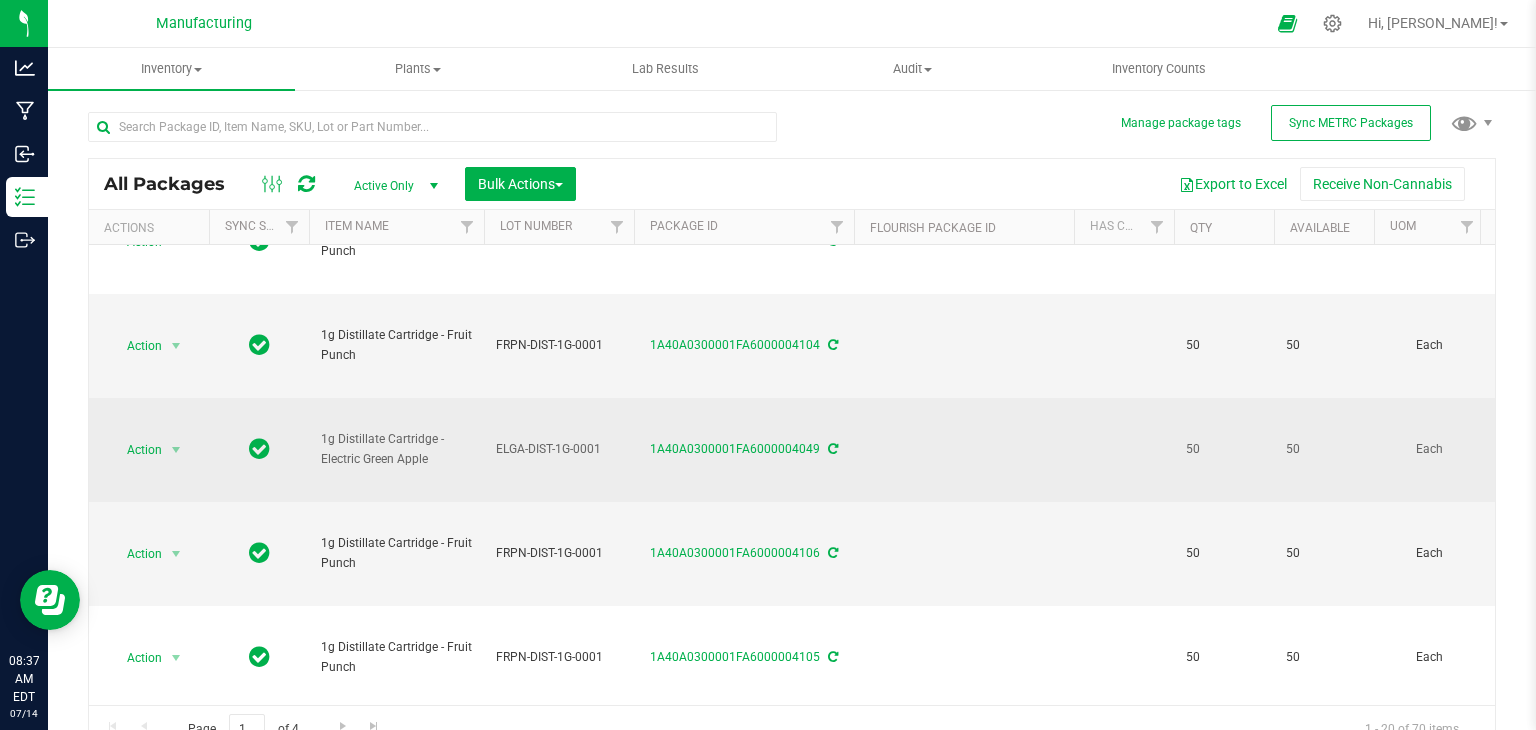 scroll, scrollTop: 1651, scrollLeft: 0, axis: vertical 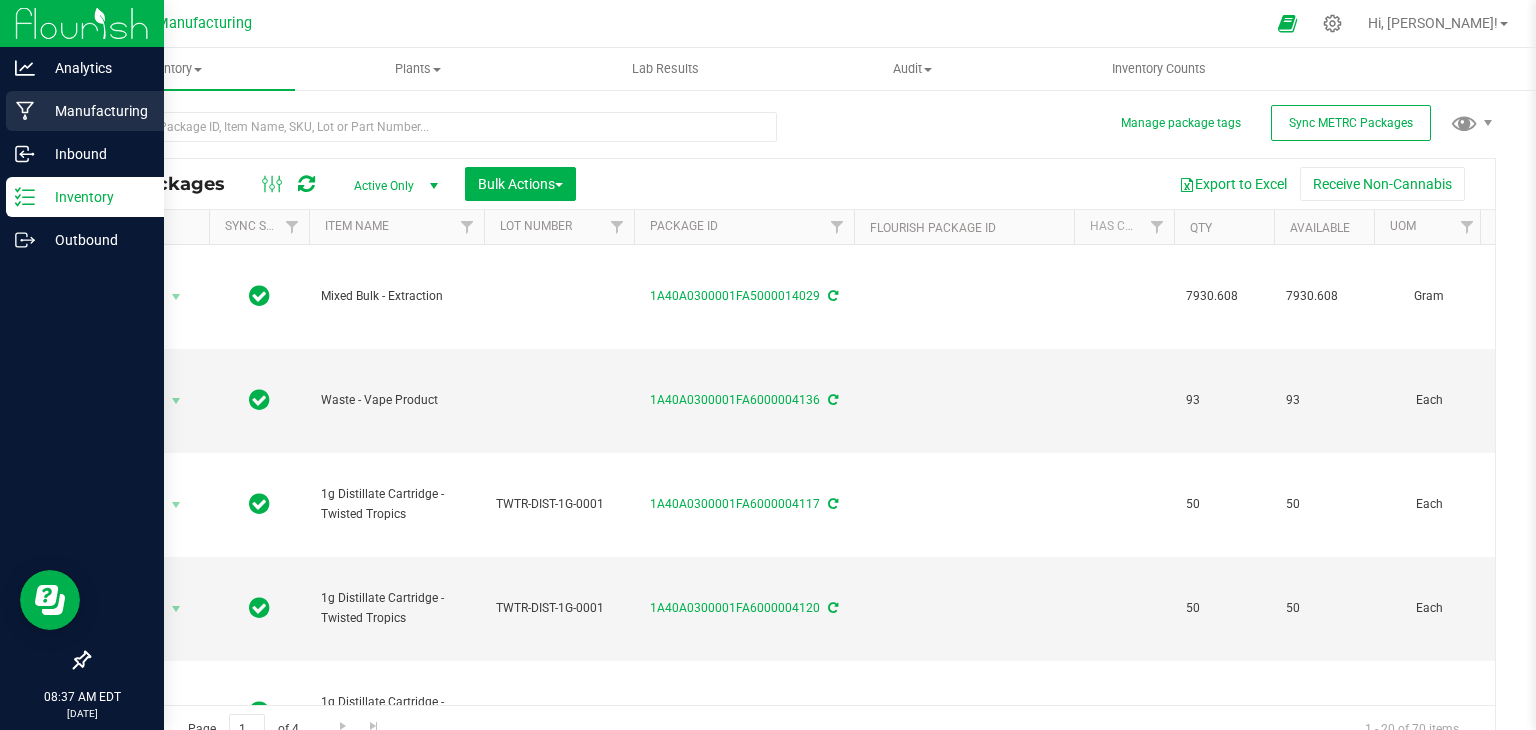 click on "Manufacturing" at bounding box center (85, 111) 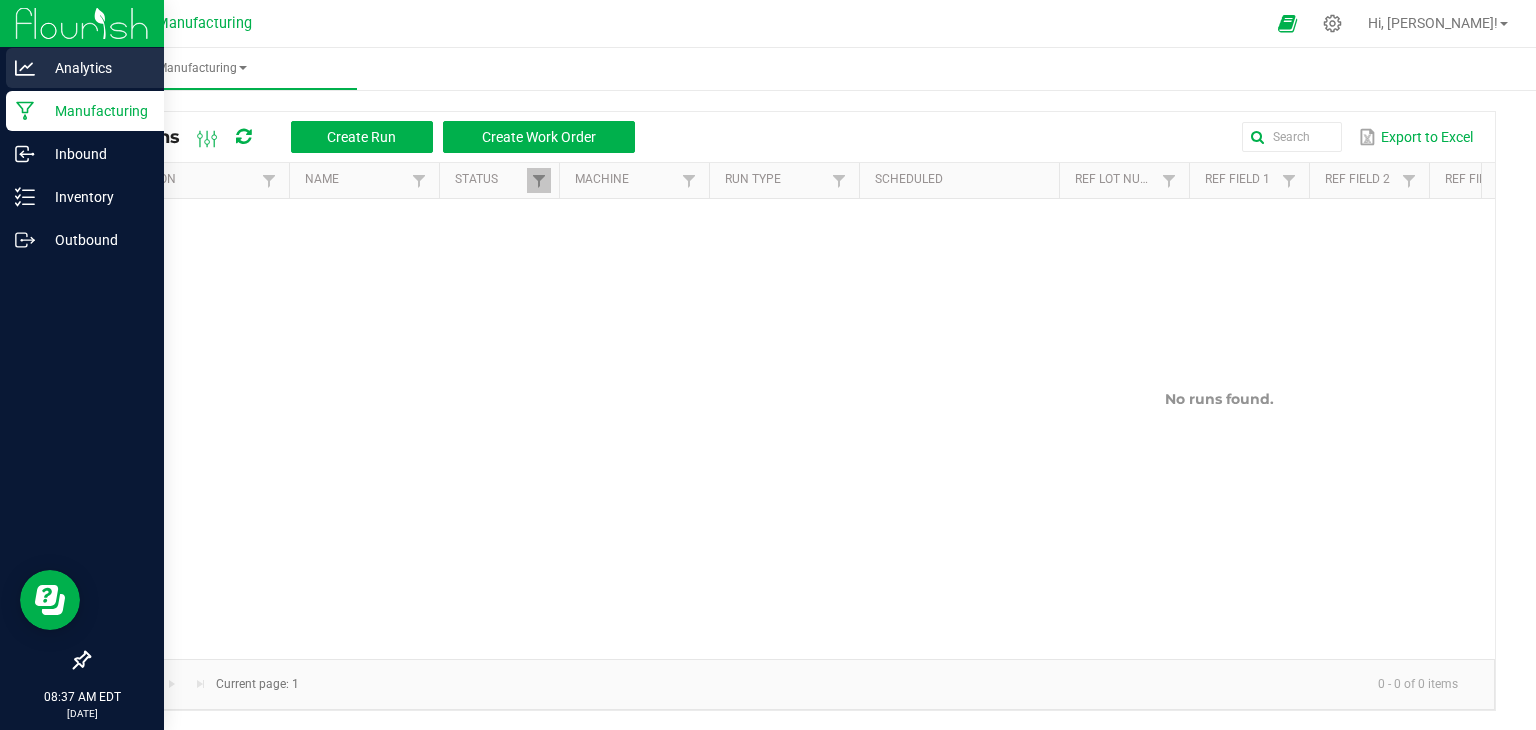 scroll, scrollTop: 0, scrollLeft: 0, axis: both 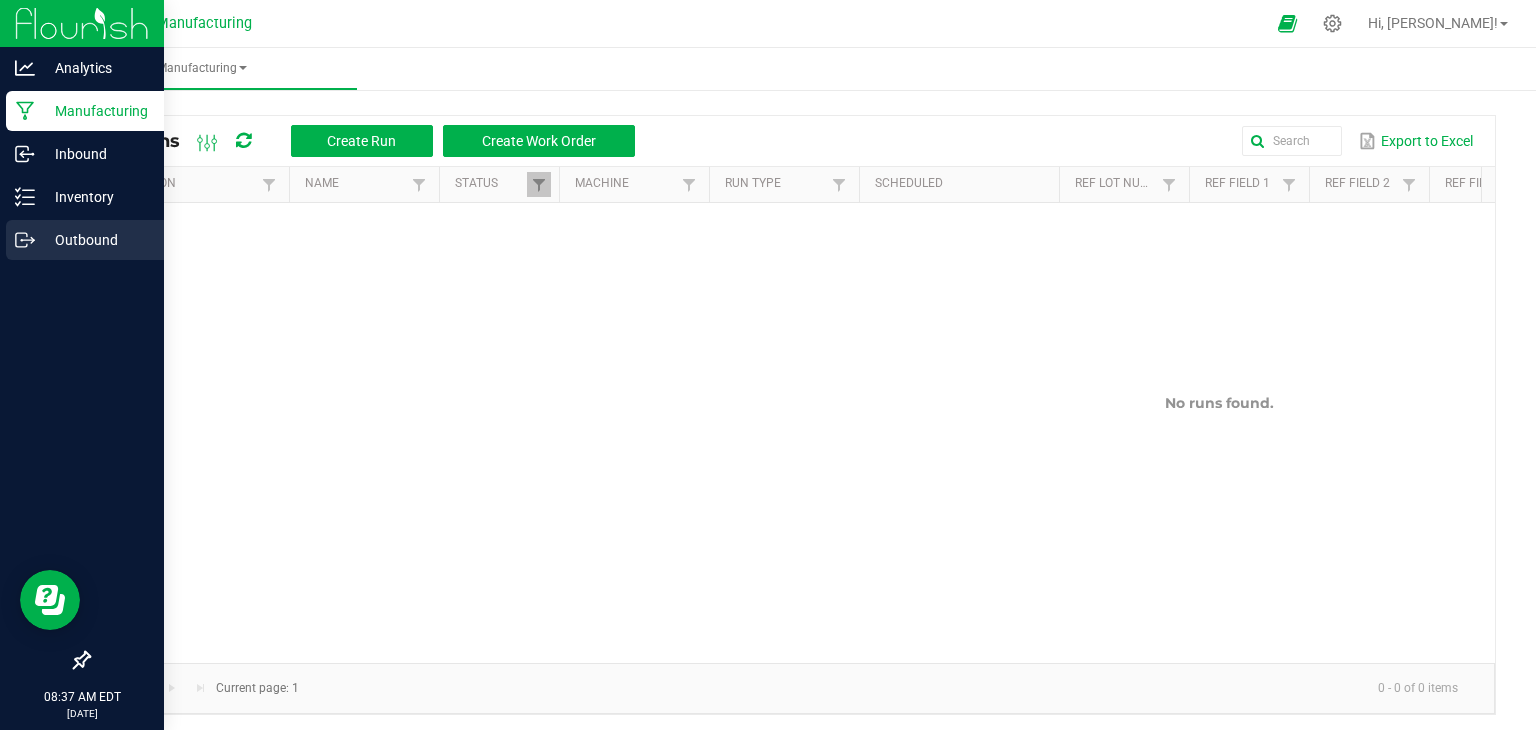 click on "Outbound" at bounding box center (95, 240) 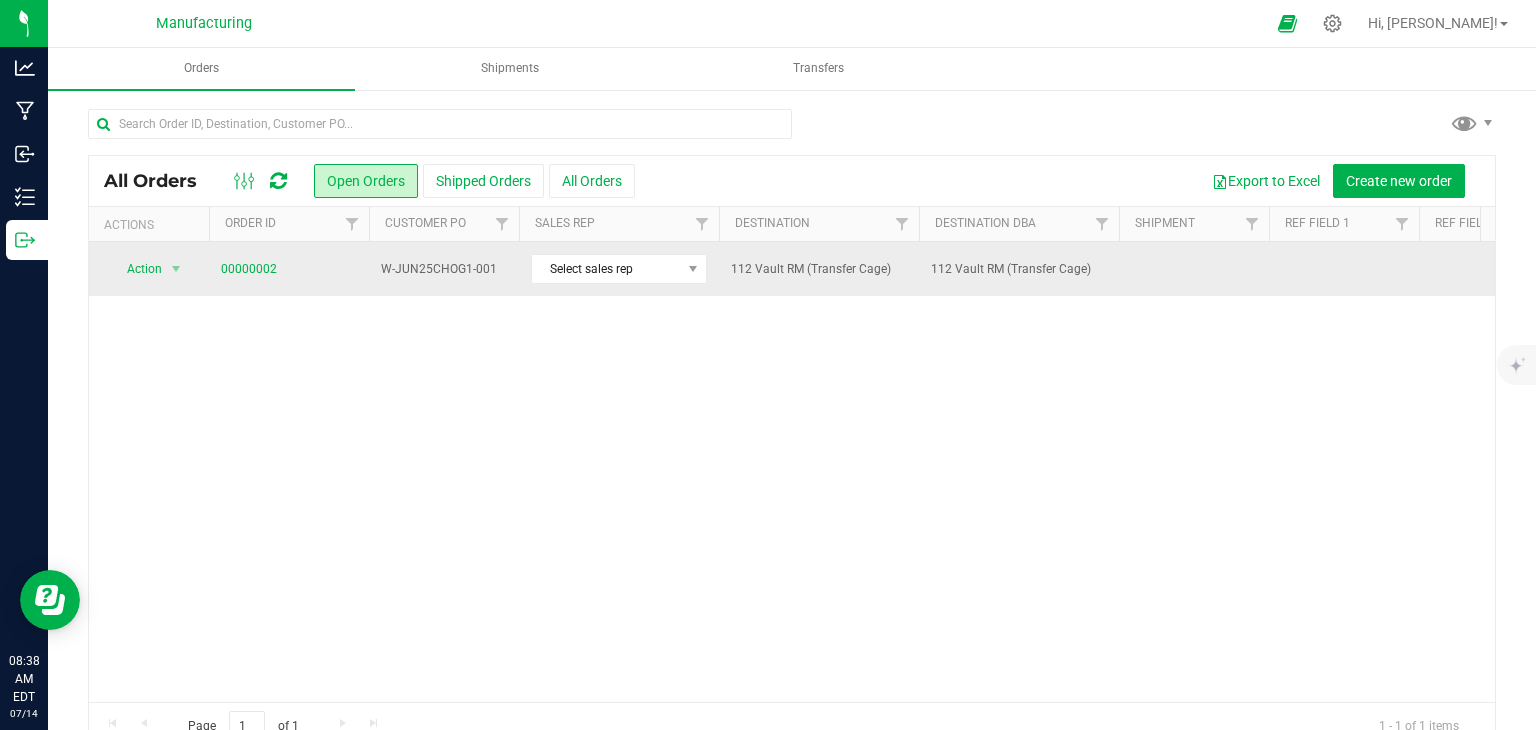 click on "112 Vault RM (Transfer Cage)" at bounding box center [1019, 269] 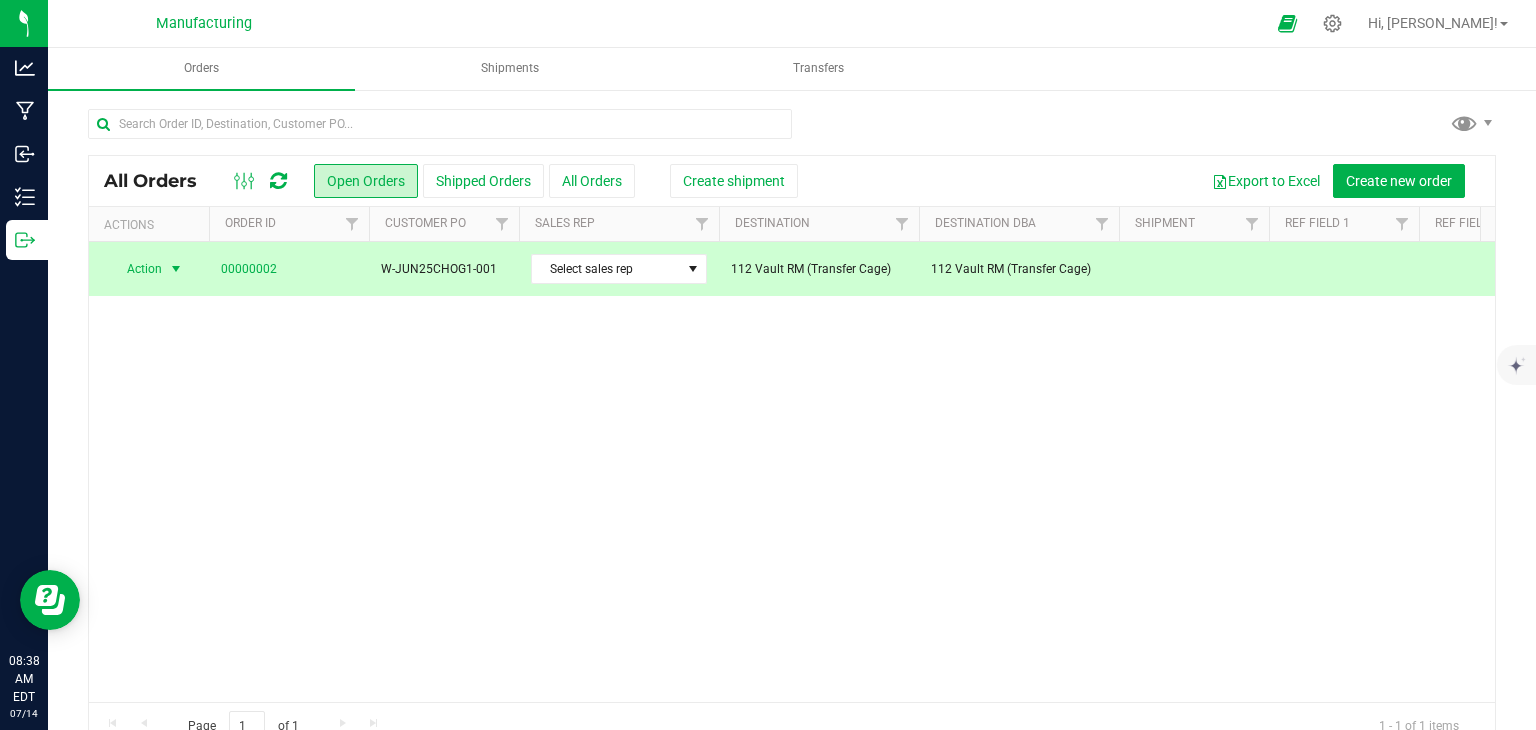 click on "112 Vault RM (Transfer Cage)" at bounding box center [819, 269] 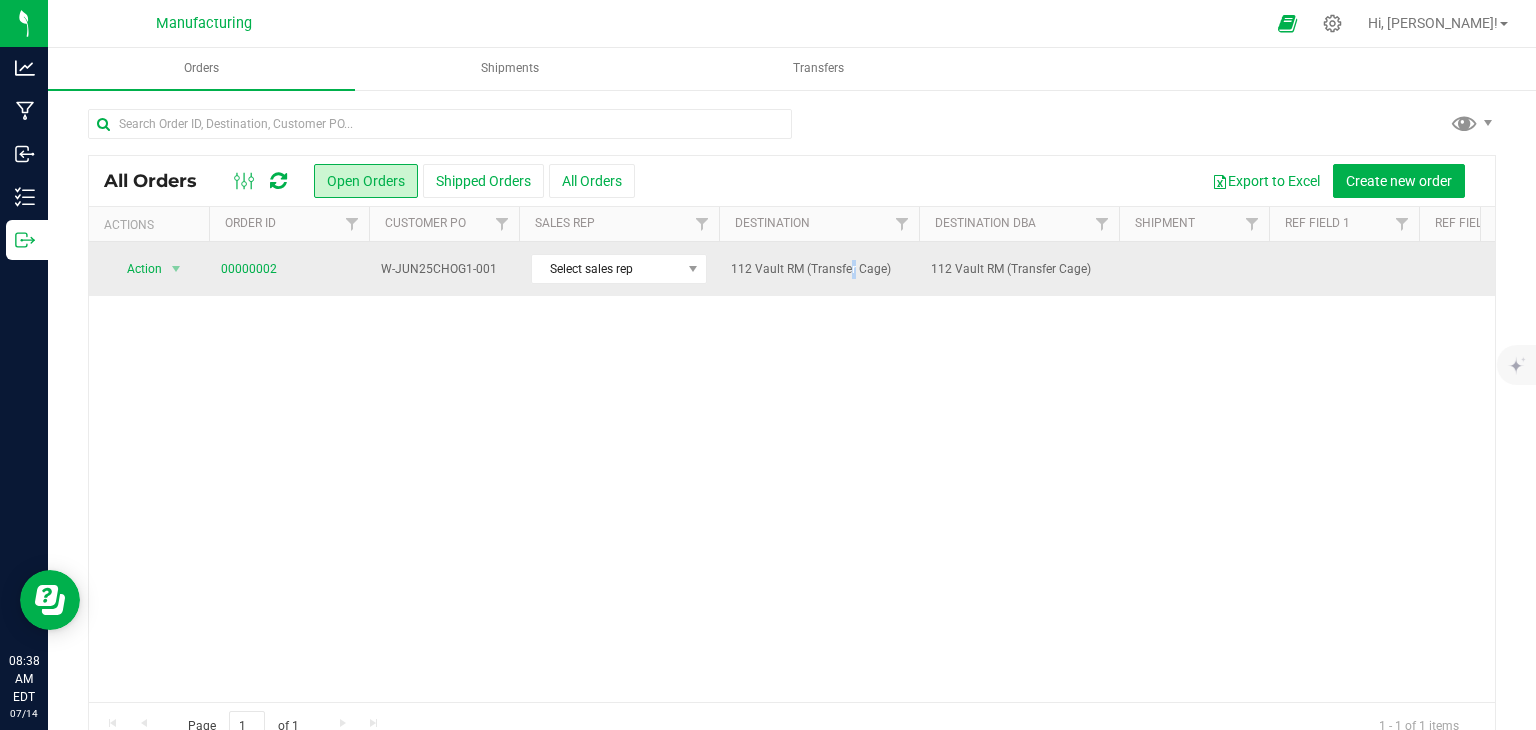 click on "112 Vault RM (Transfer Cage)" at bounding box center [819, 269] 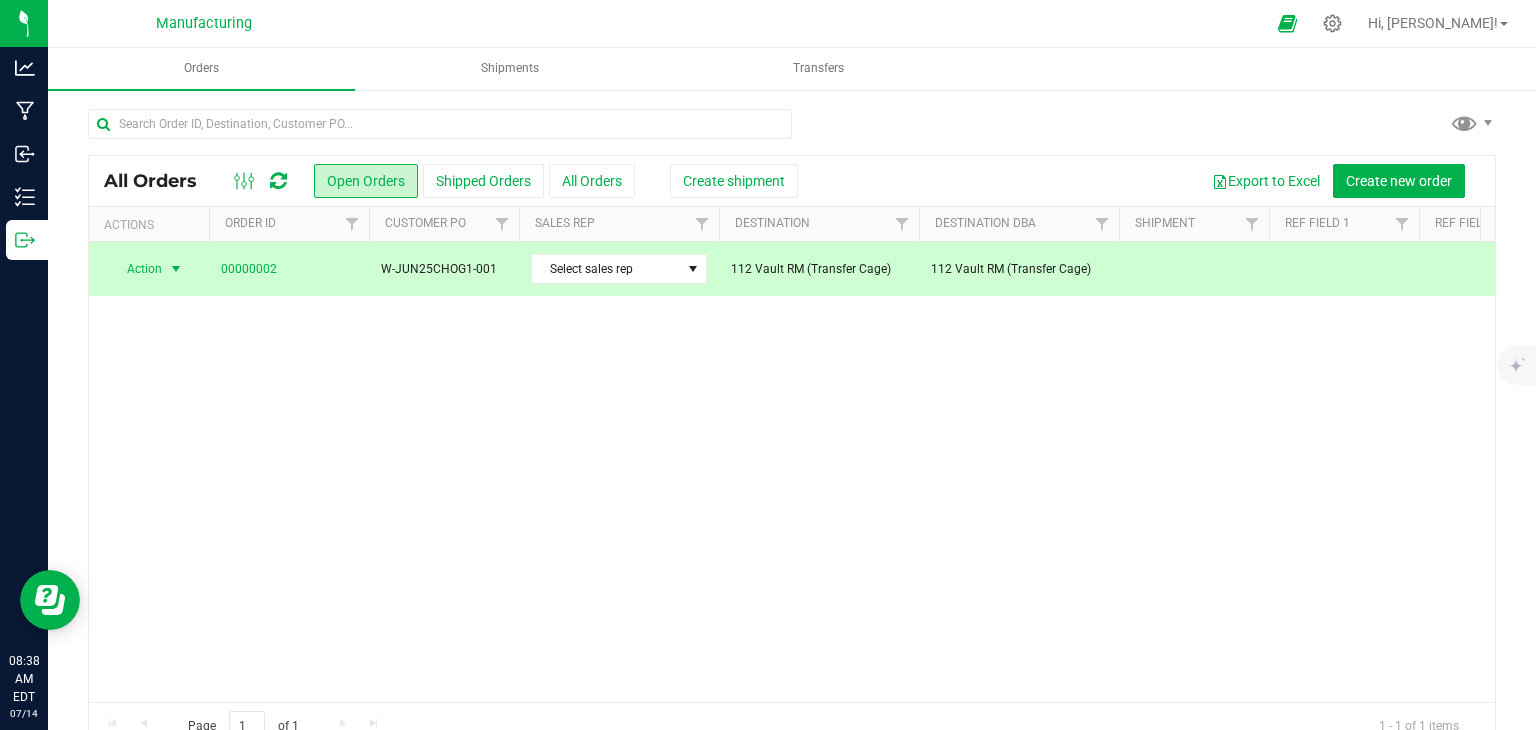 click on "112 Vault RM (Transfer Cage)" at bounding box center [1019, 269] 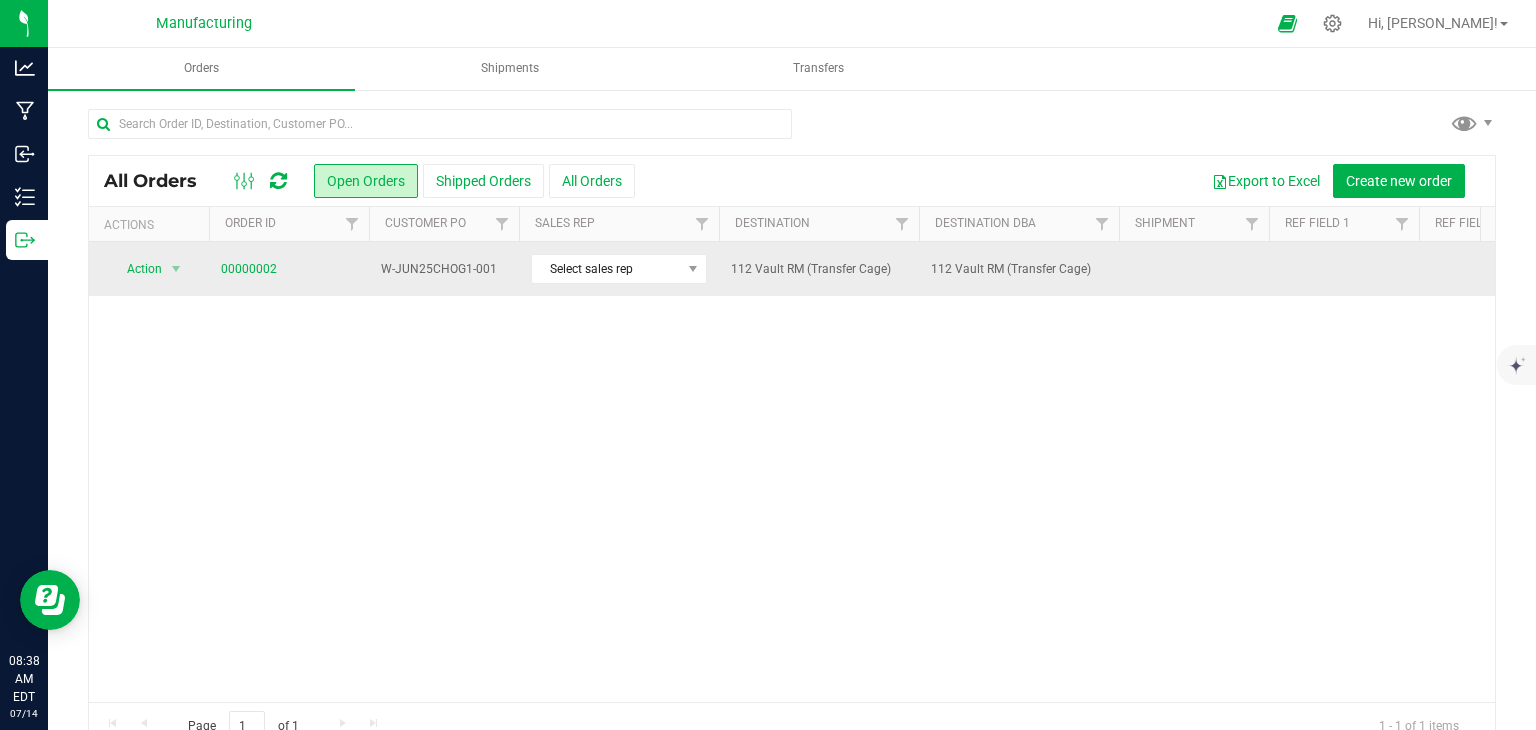 click on "112 Vault RM (Transfer Cage)" at bounding box center [1019, 269] 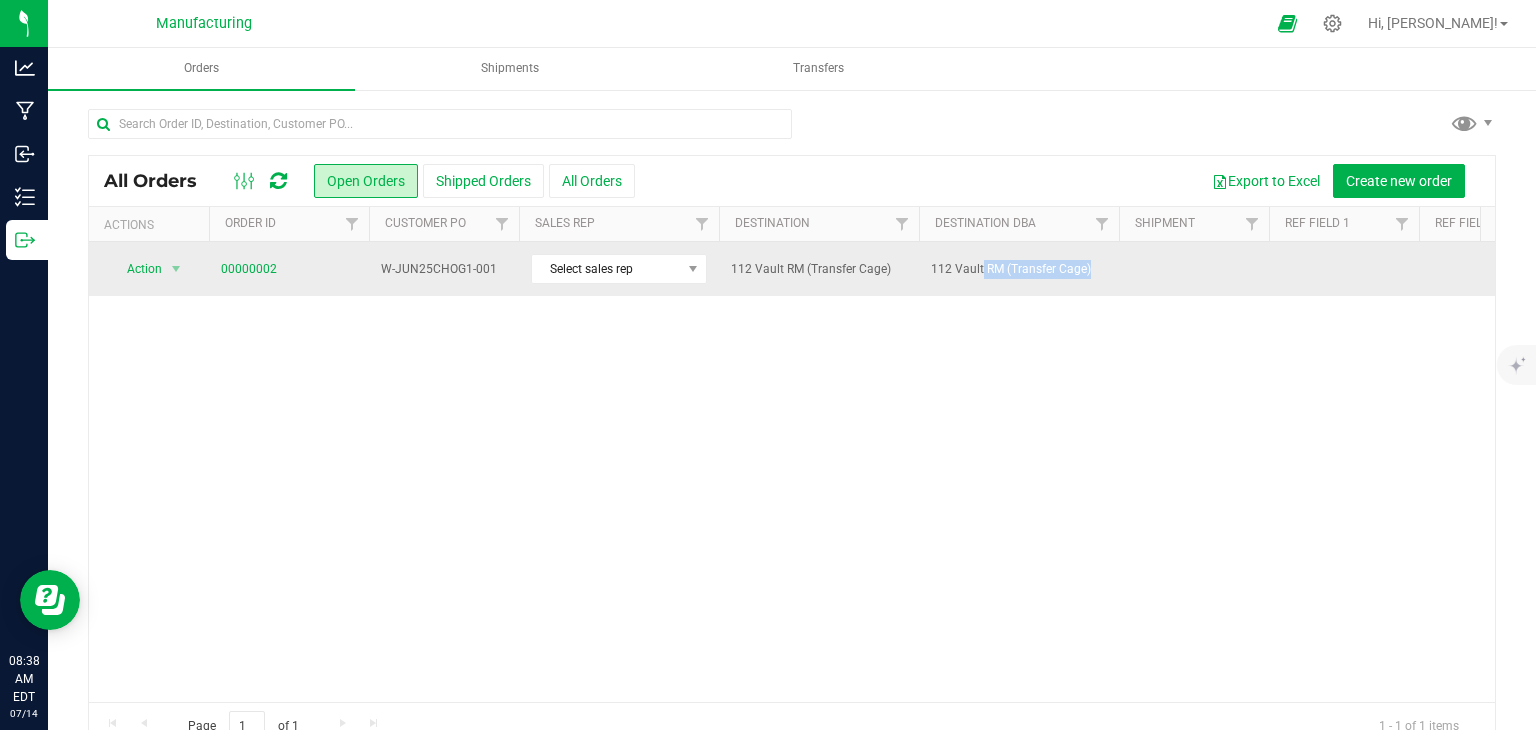 click on "112 Vault RM (Transfer Cage)" at bounding box center [1019, 269] 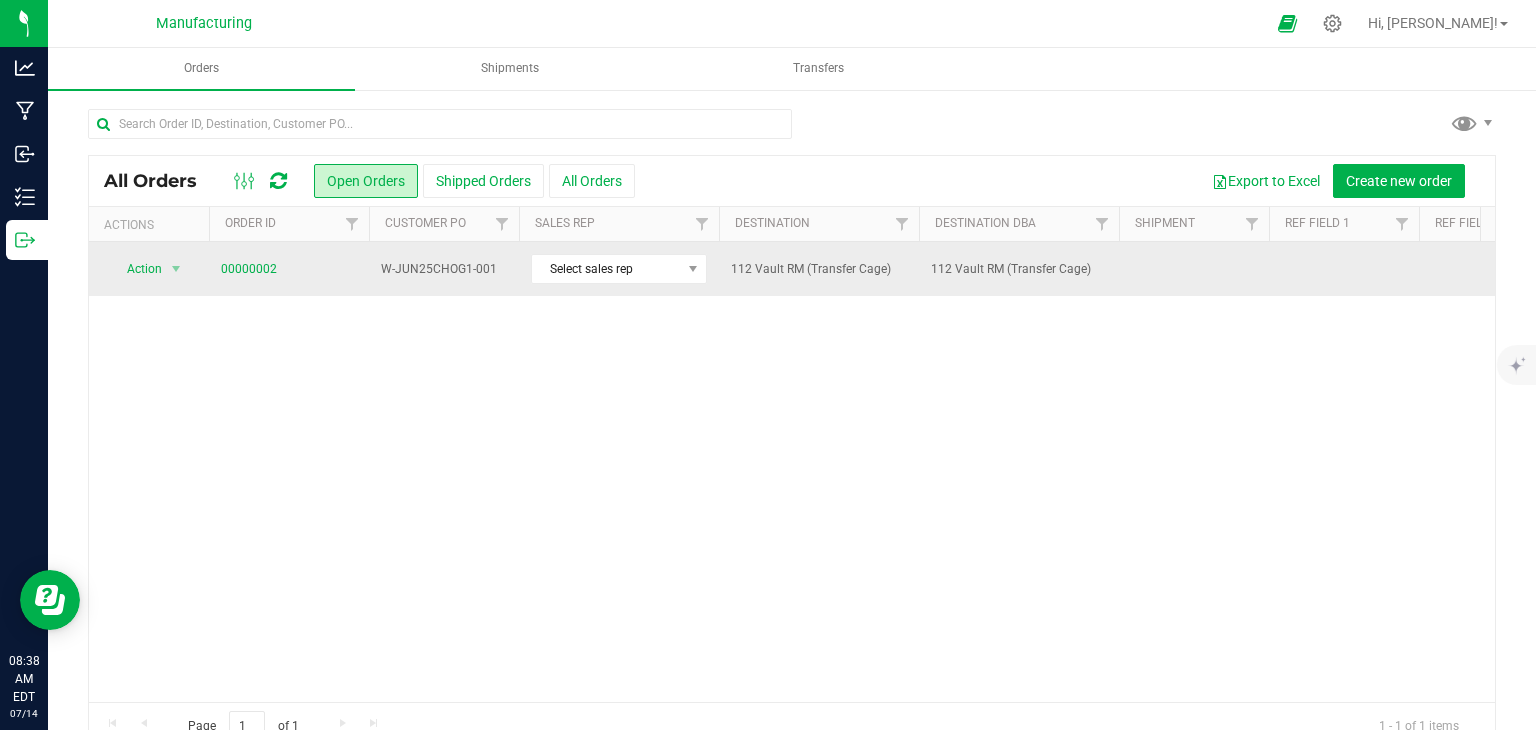 click on "112 Vault RM (Transfer Cage)" at bounding box center (819, 269) 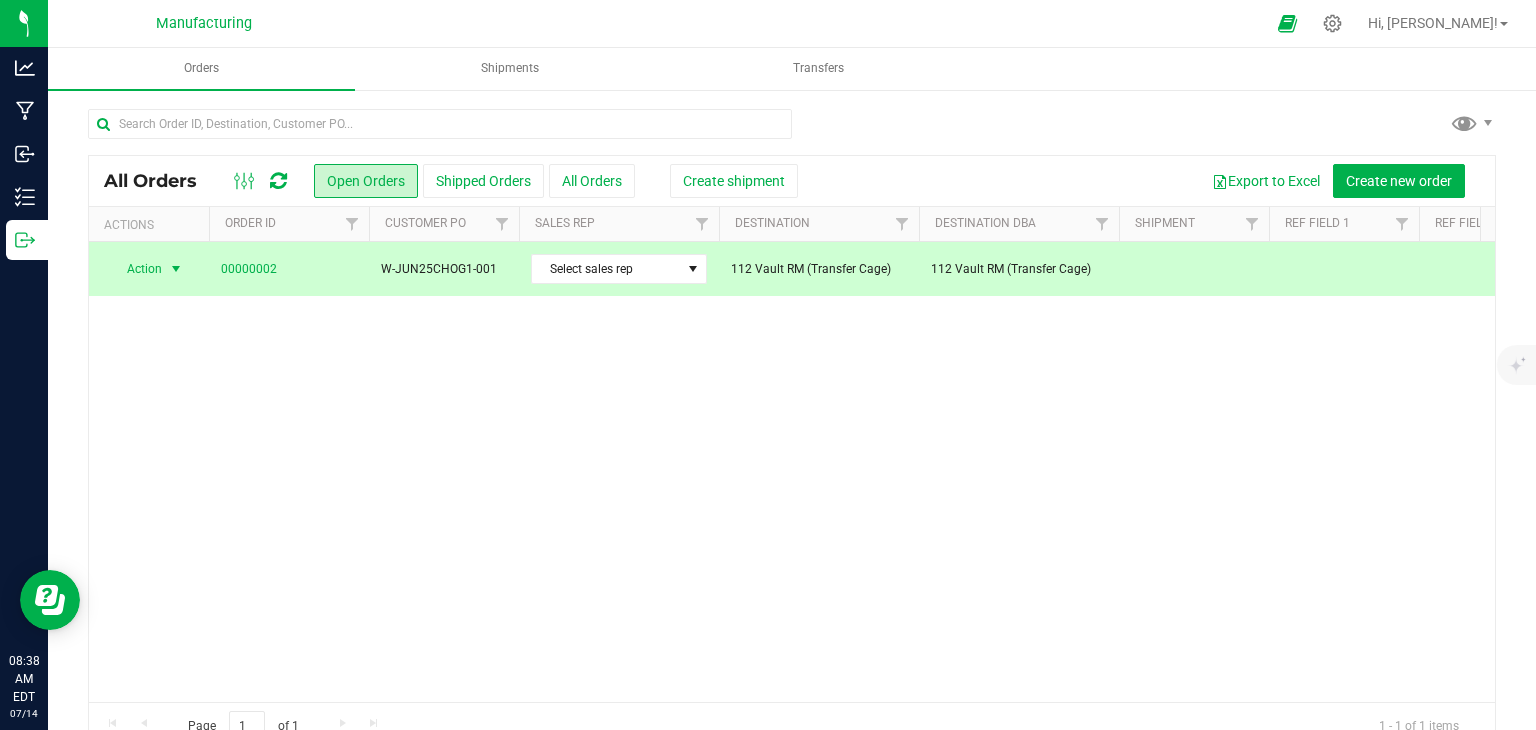 click on "Action Action Cancel order Change facility Clone order Edit order Mark as fully paid Order audit log Print COAs (single PDF) Print COAs (zip) Print invoice Print packing list
00000002
W-JUN25CHOG1-001
Select sales rep
112 Vault RM (Transfer Cage)
112 Vault RM (Transfer Cage)
0
Created
no  [DATE] 11:50:12 EDT [DATE] 12, [DATE], 2025    $0.00 $0.00
Awaiting Payment
0
Flourish
MA" at bounding box center [792, 472] 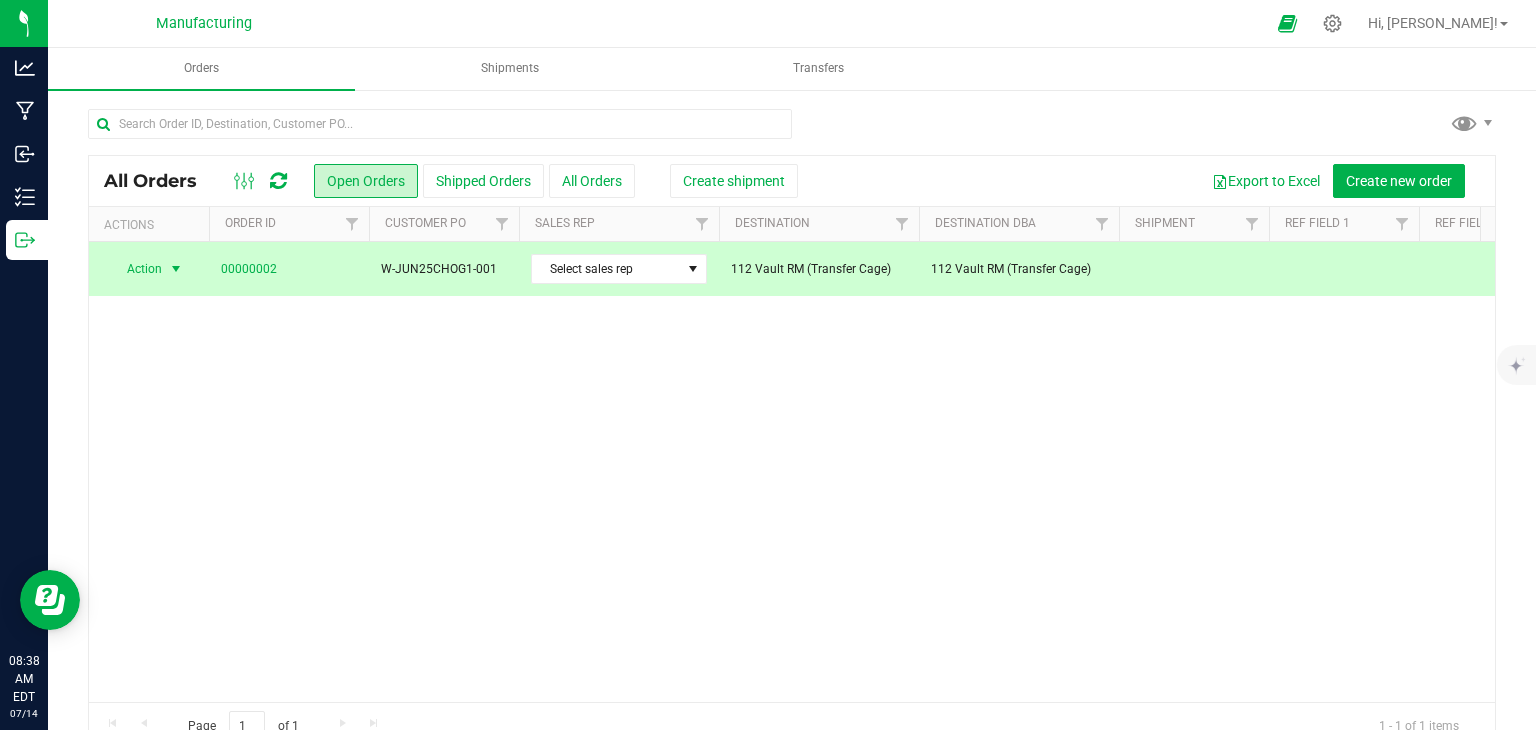click on "00000002" at bounding box center [289, 269] 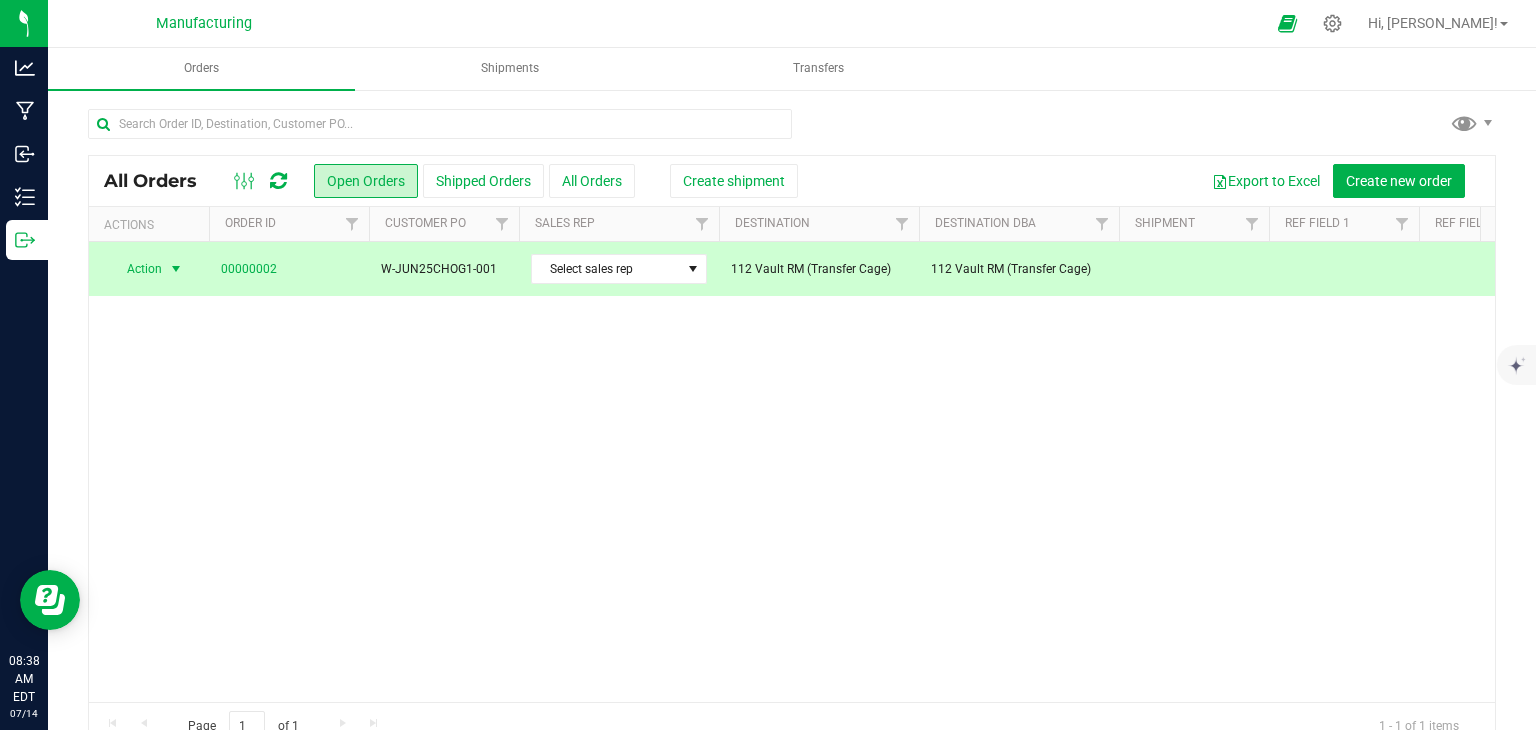 click on "00000002" at bounding box center [289, 269] 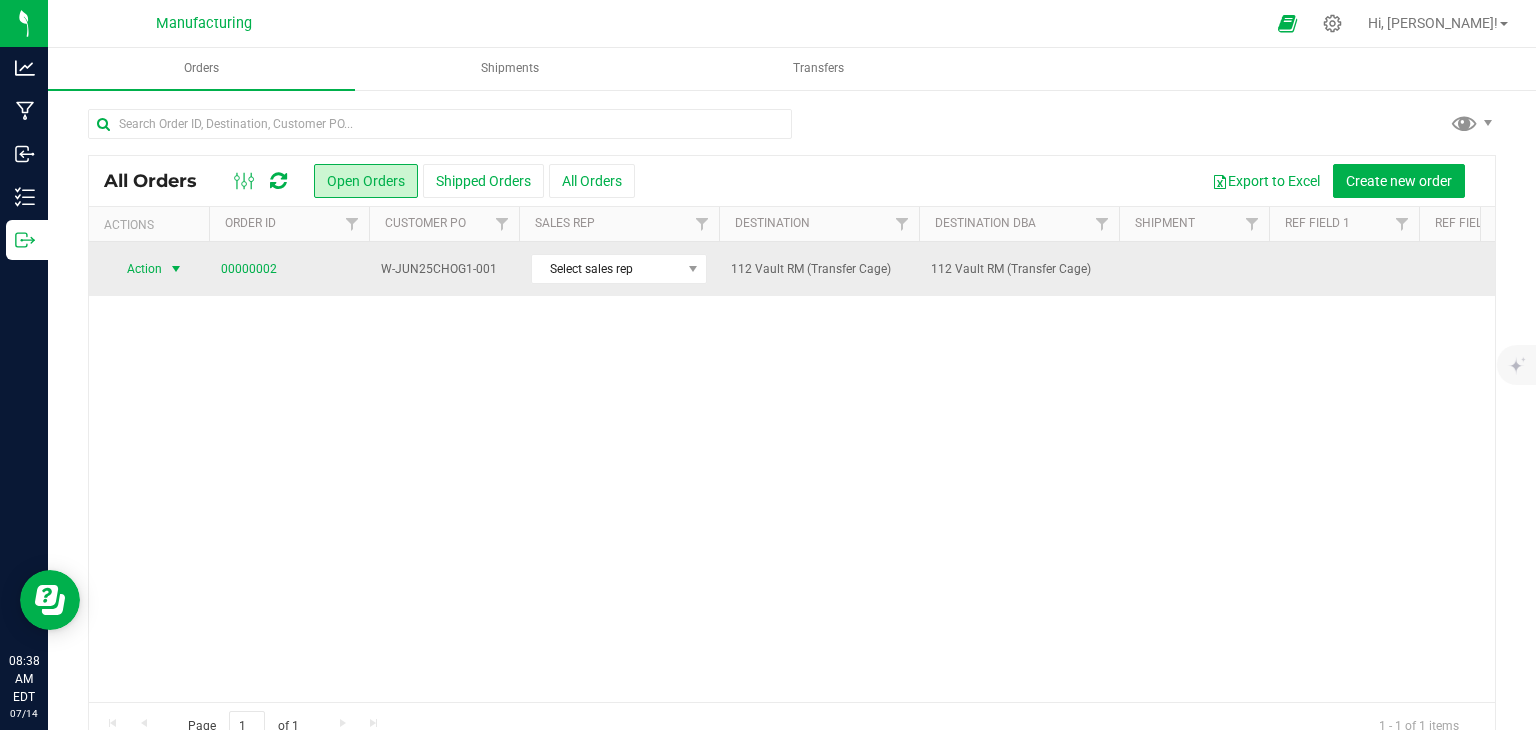 click on "Action" at bounding box center (136, 269) 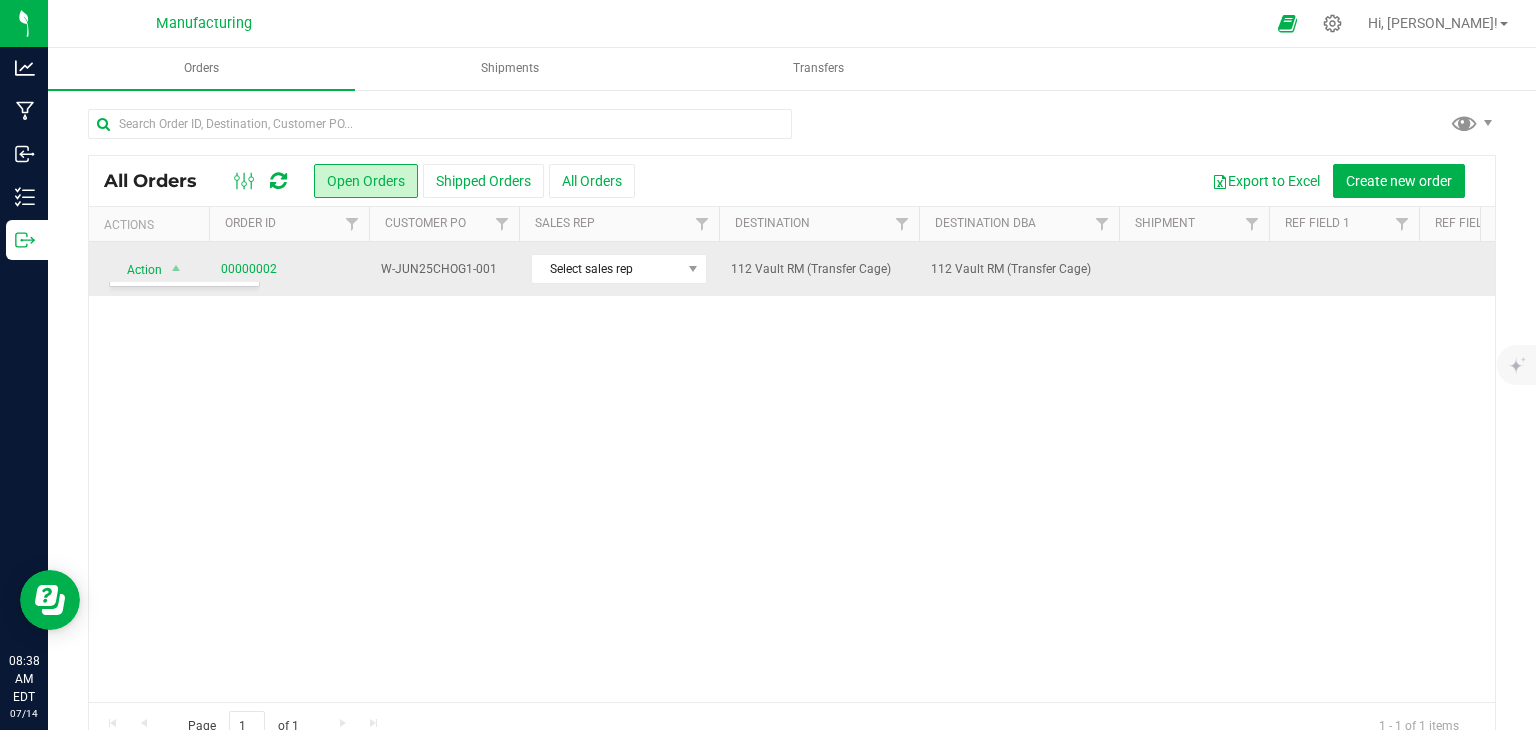 click on "00000002" at bounding box center [289, 269] 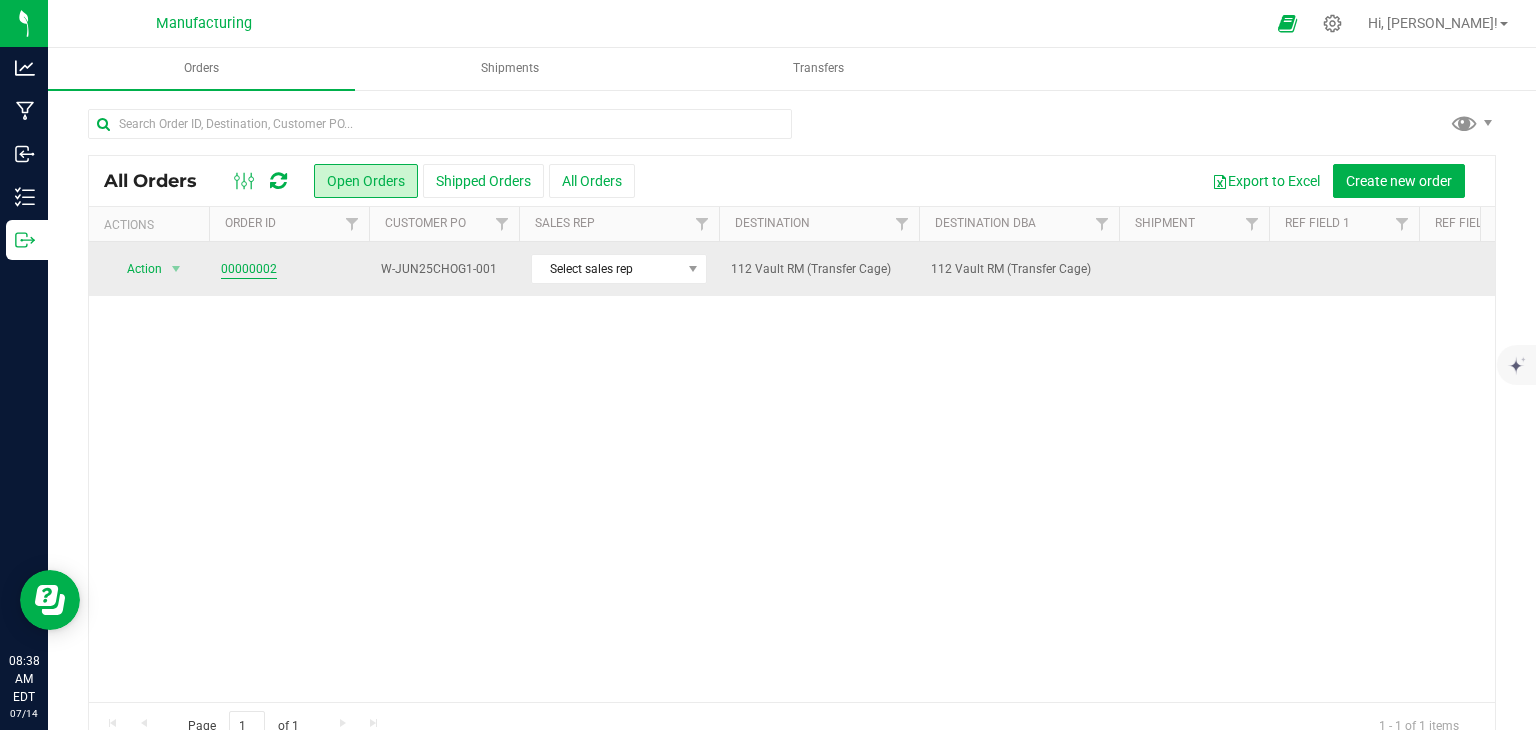 click on "00000002" at bounding box center [249, 269] 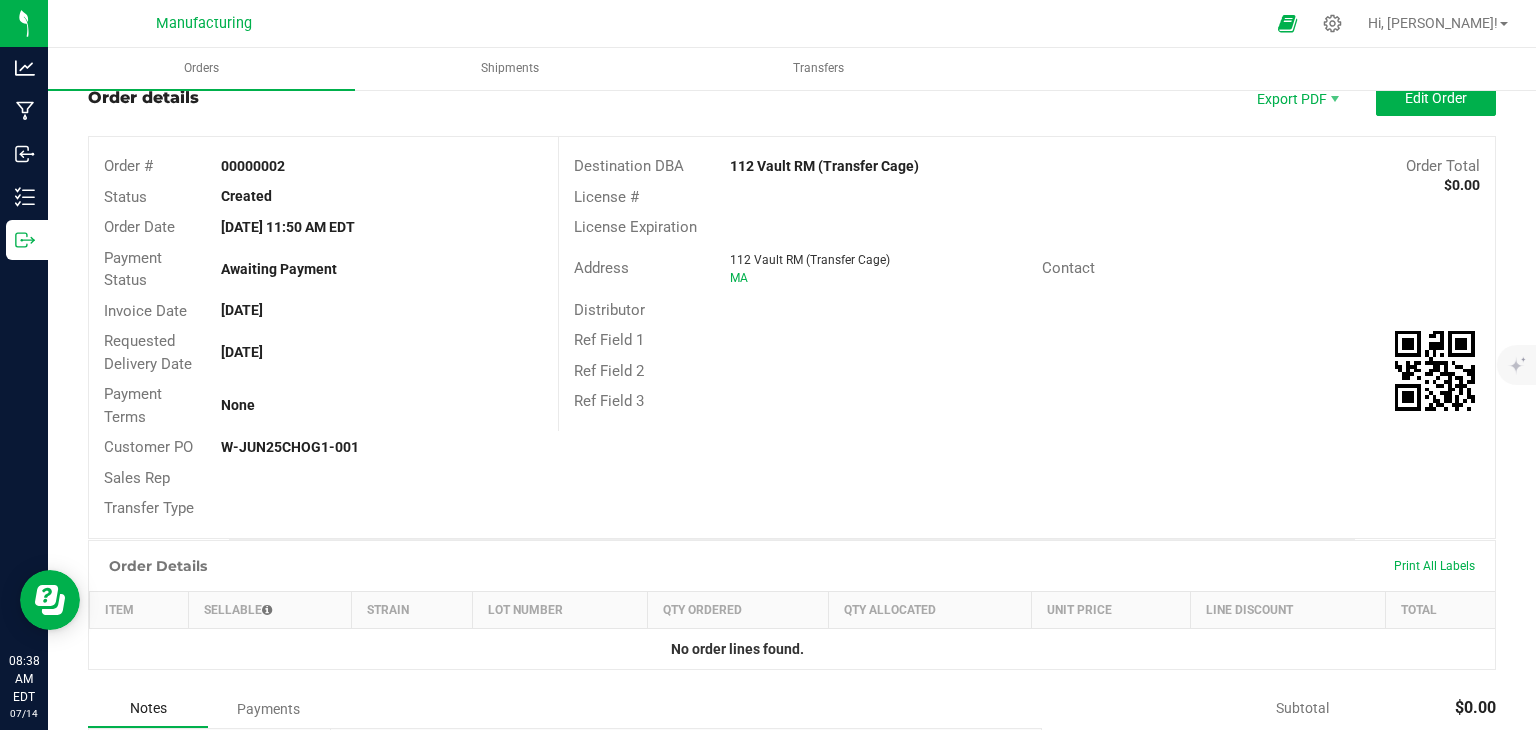 scroll, scrollTop: 100, scrollLeft: 0, axis: vertical 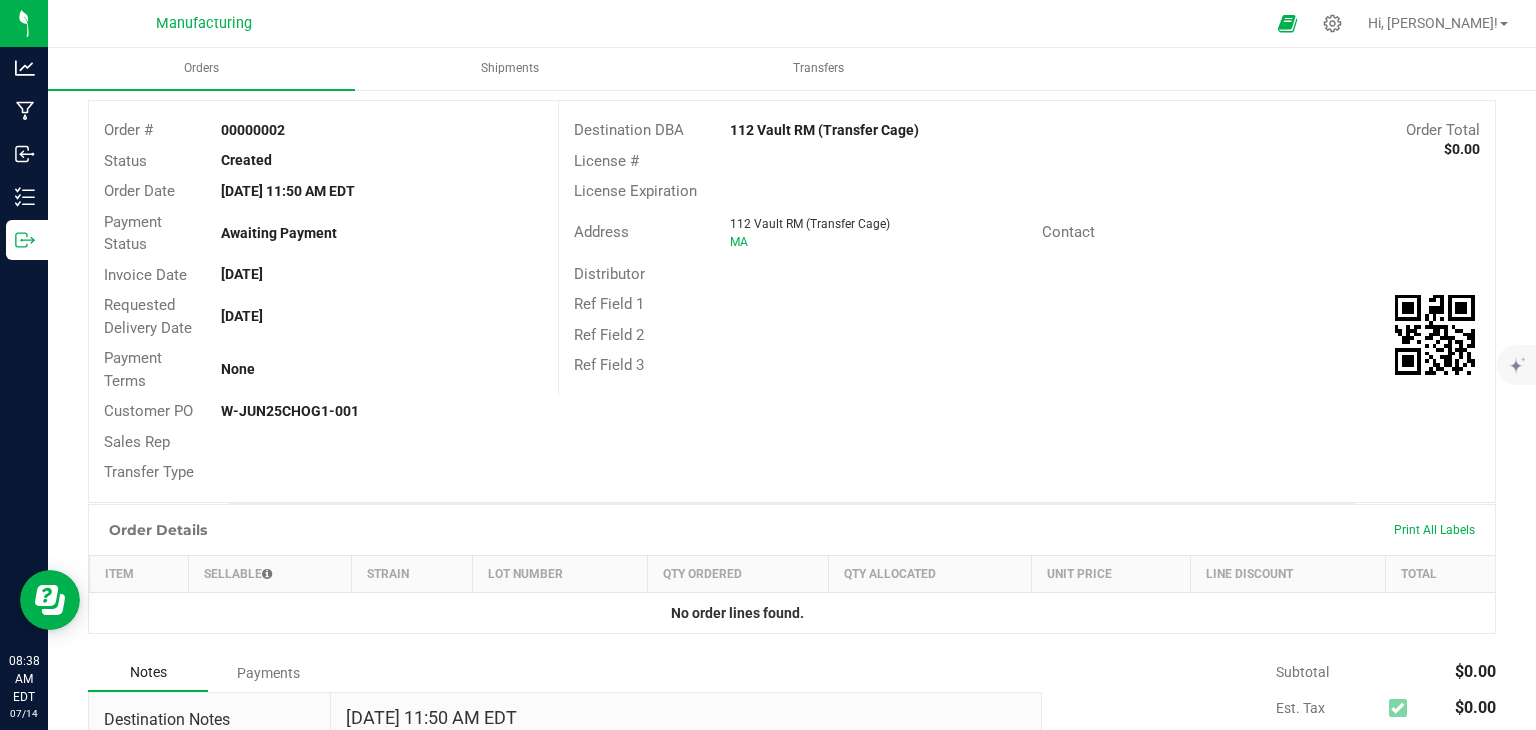 drag, startPoint x: 369, startPoint y: 413, endPoint x: 240, endPoint y: 420, distance: 129.18979 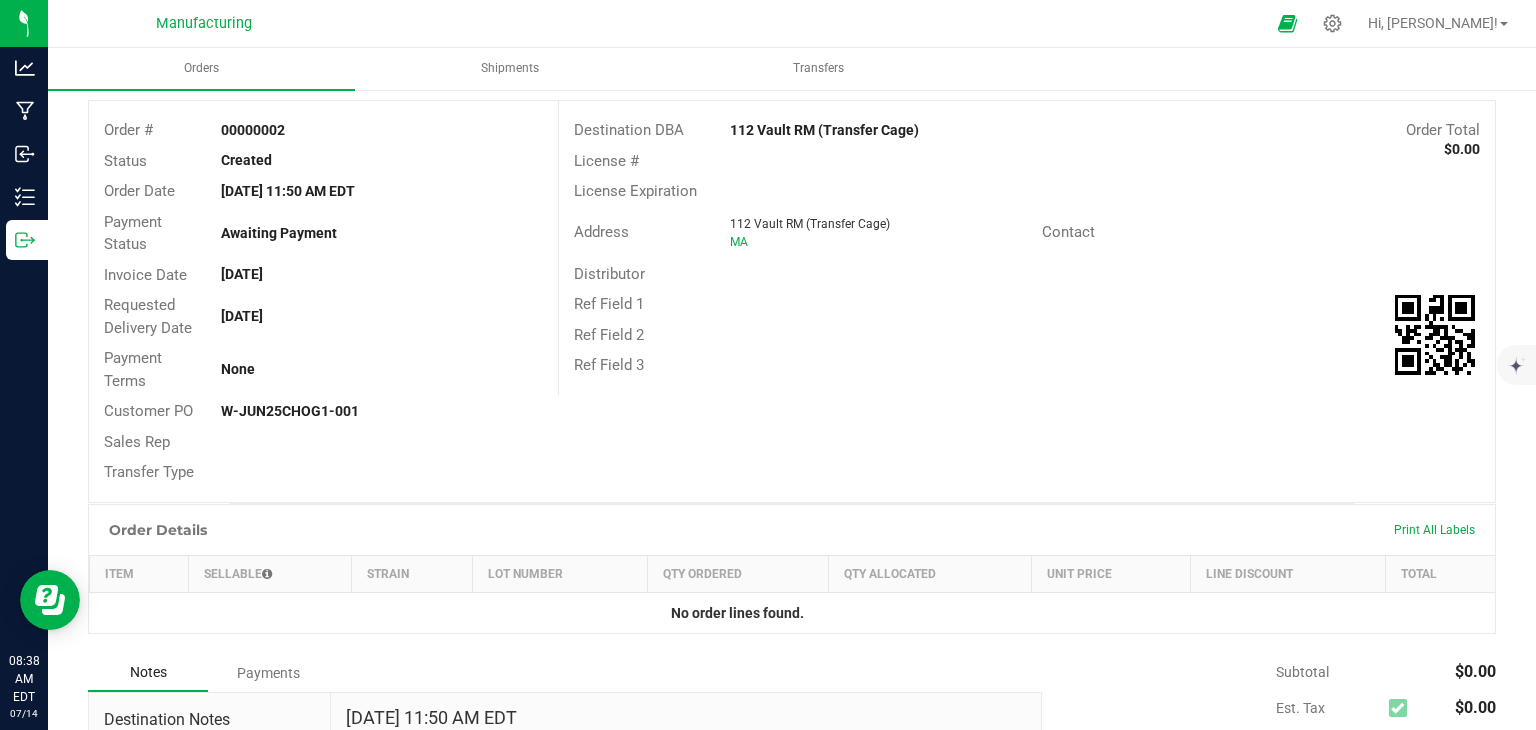 click on "W-JUN25CHOG1-001" at bounding box center [381, 411] 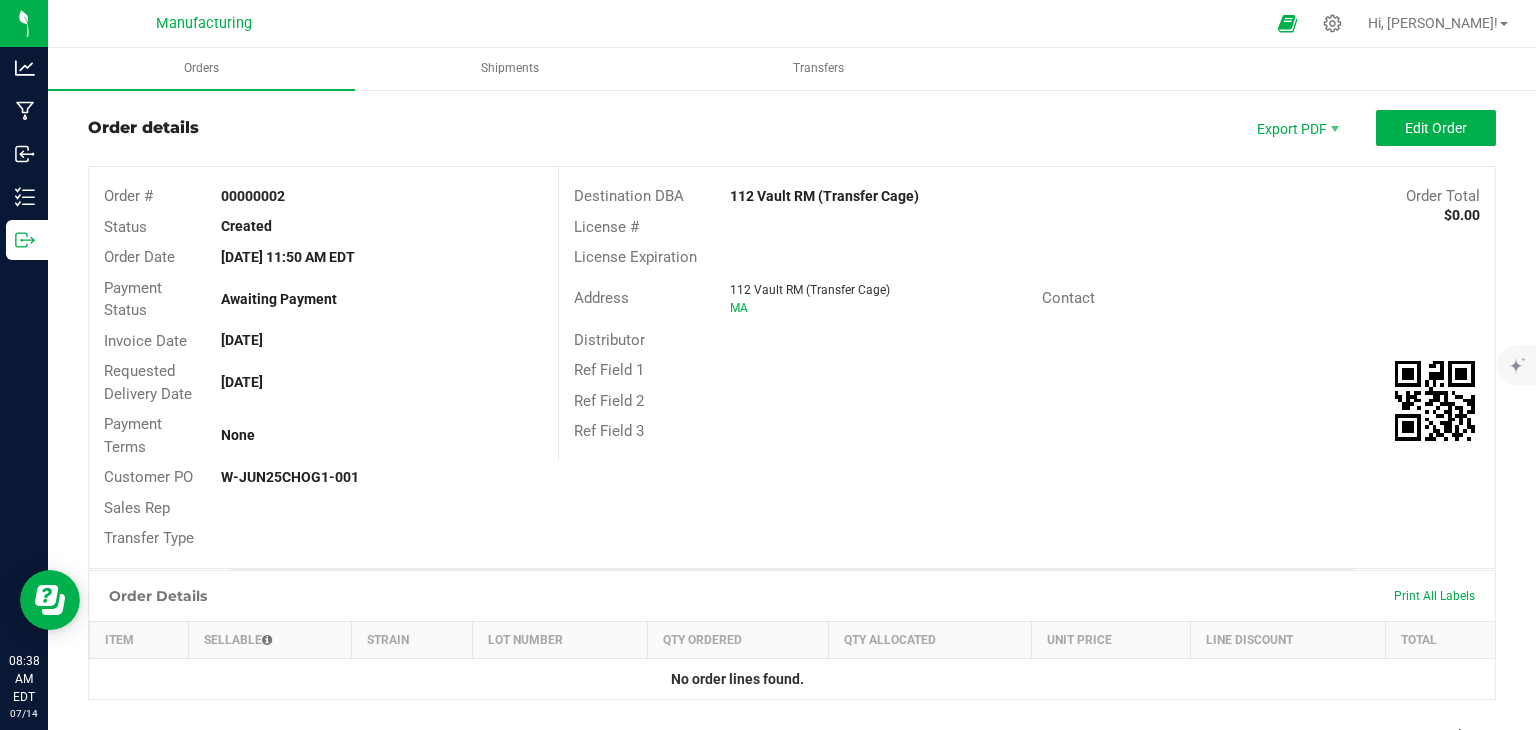 scroll, scrollTop: 0, scrollLeft: 0, axis: both 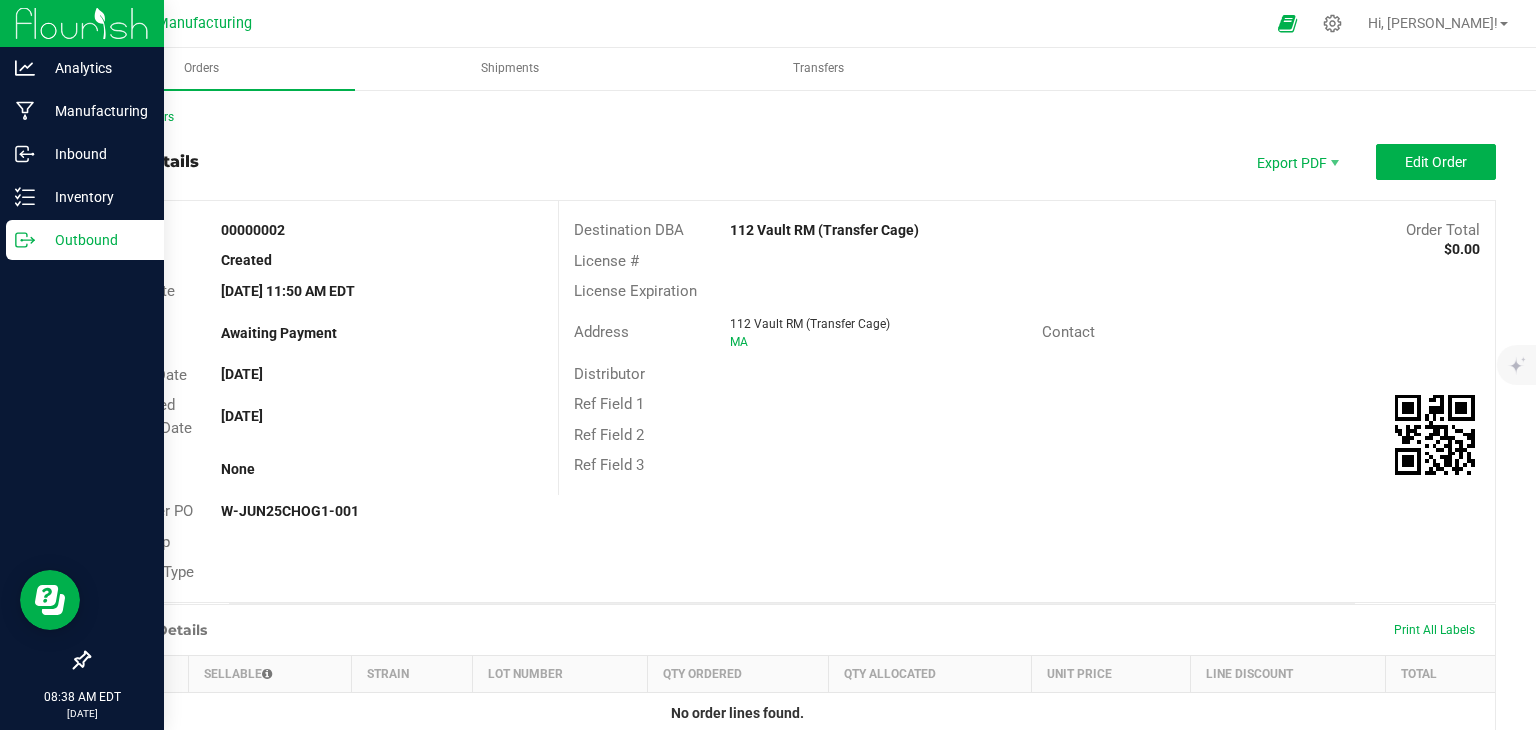 click on "Outbound" at bounding box center (95, 240) 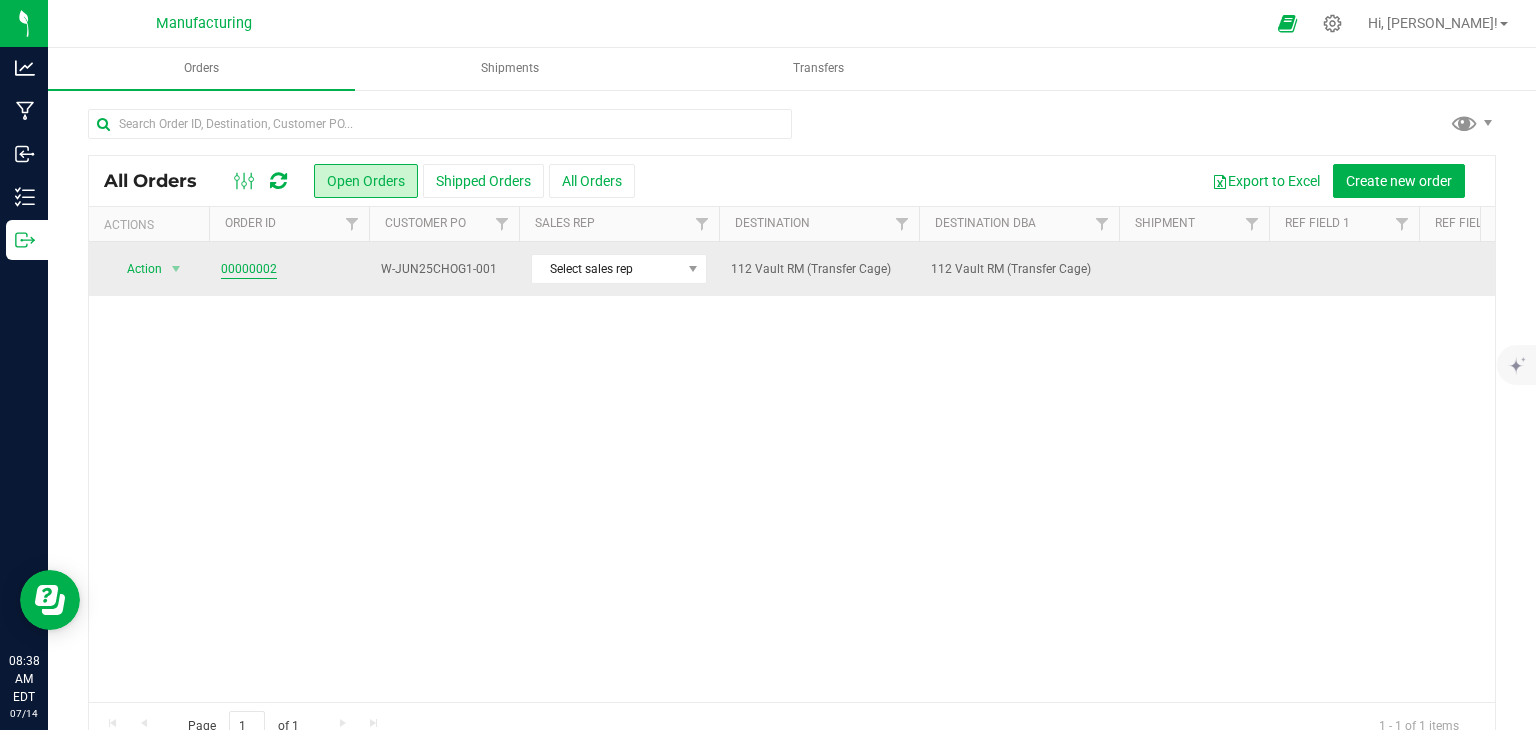 click on "00000002" at bounding box center [249, 269] 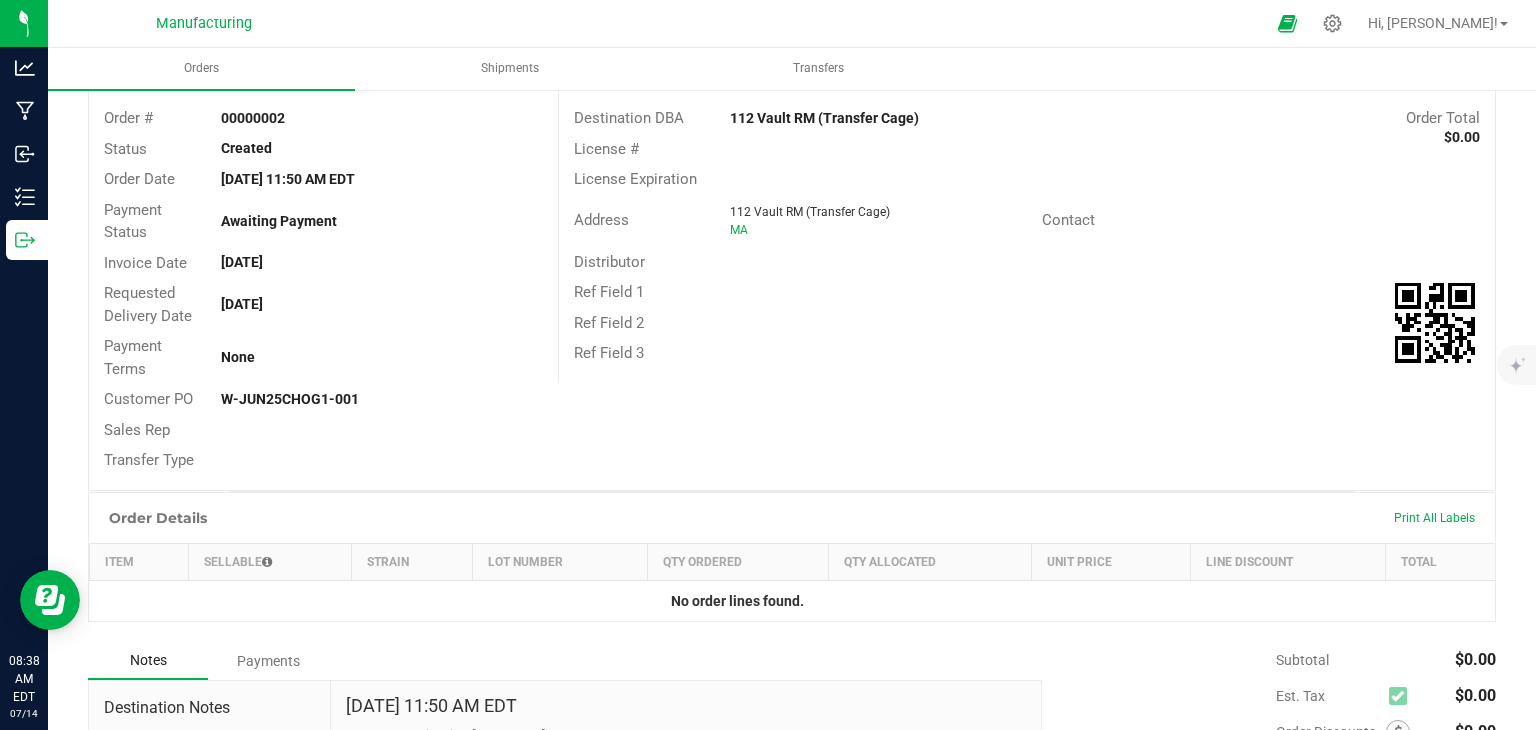 scroll, scrollTop: 300, scrollLeft: 0, axis: vertical 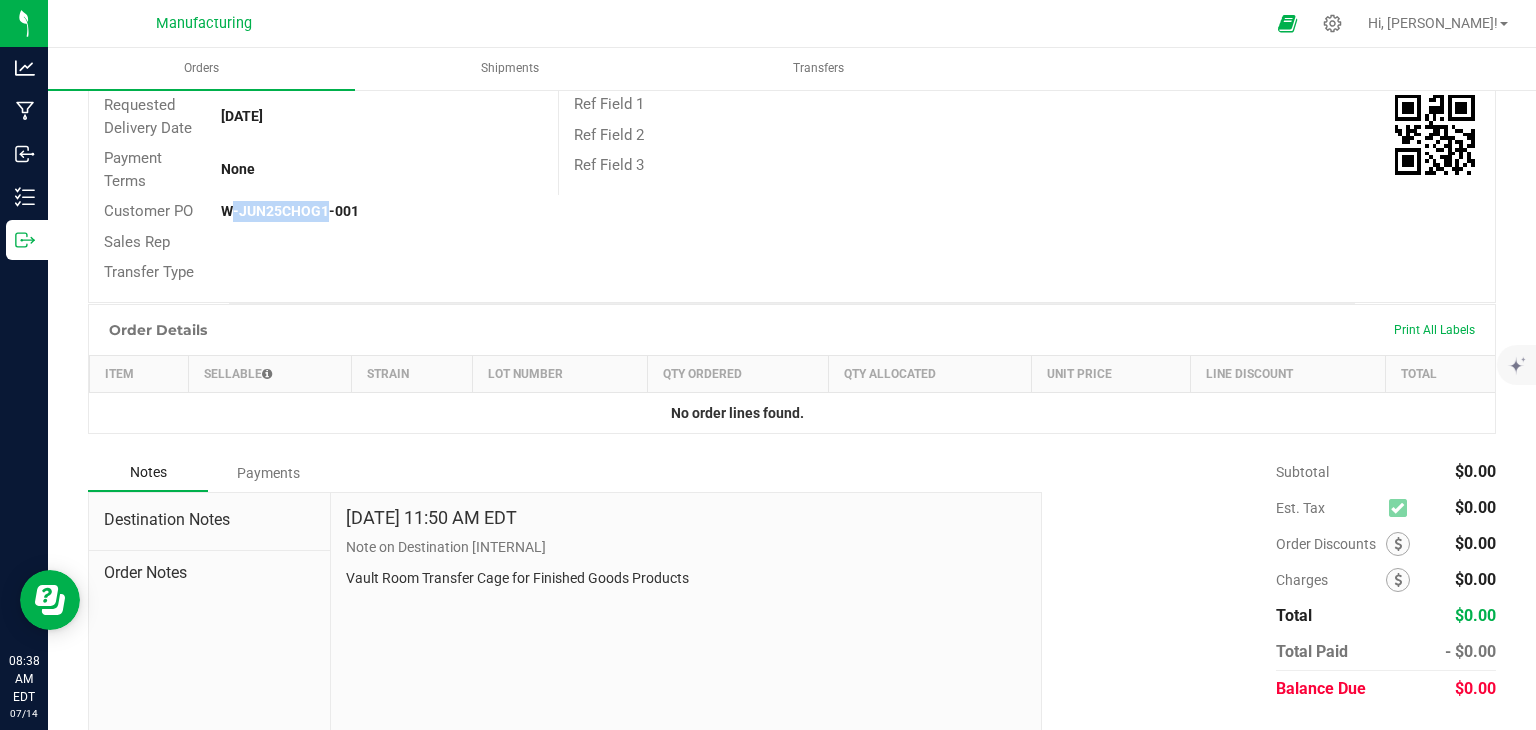 drag, startPoint x: 223, startPoint y: 204, endPoint x: 347, endPoint y: 207, distance: 124.036285 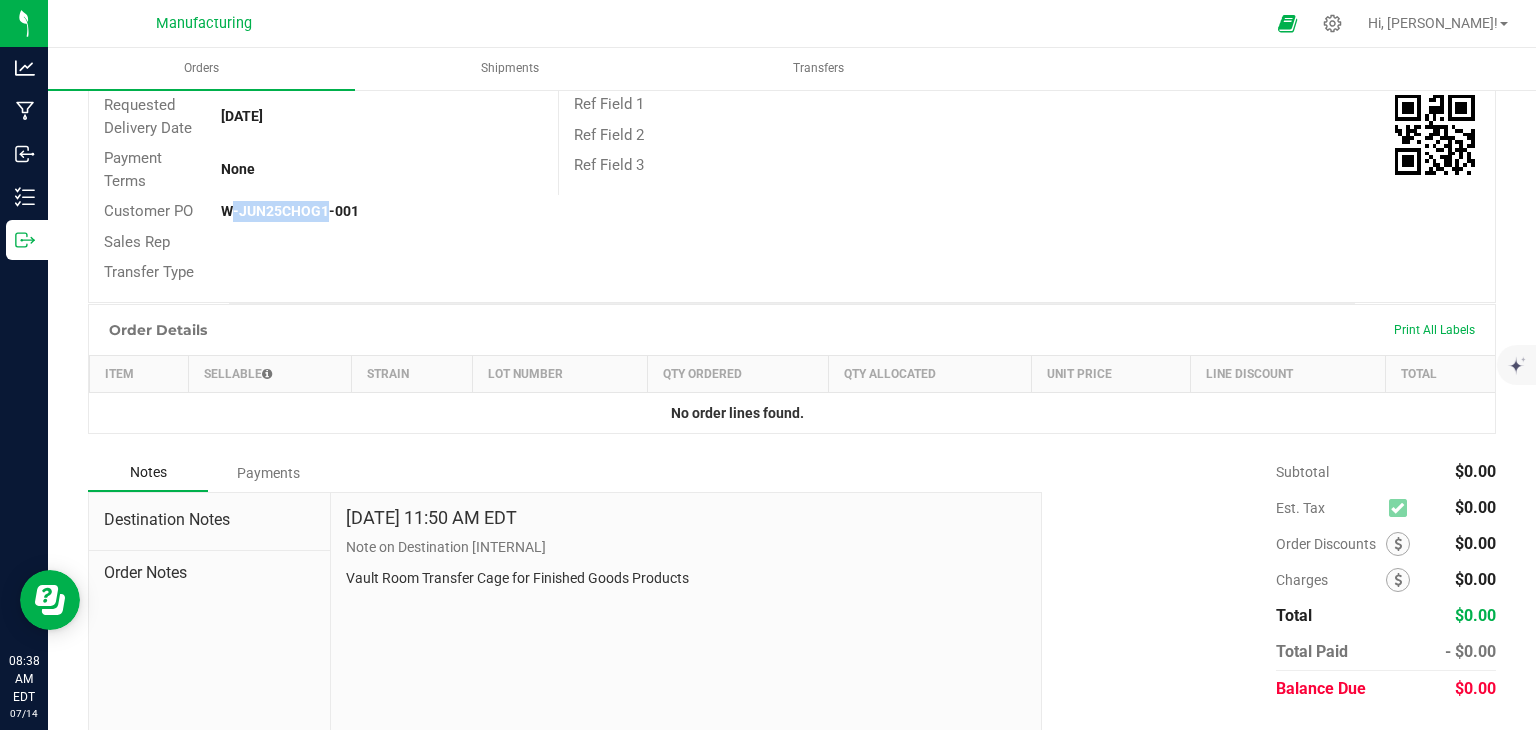click on "W-JUN25CHOG1-001" at bounding box center (290, 211) 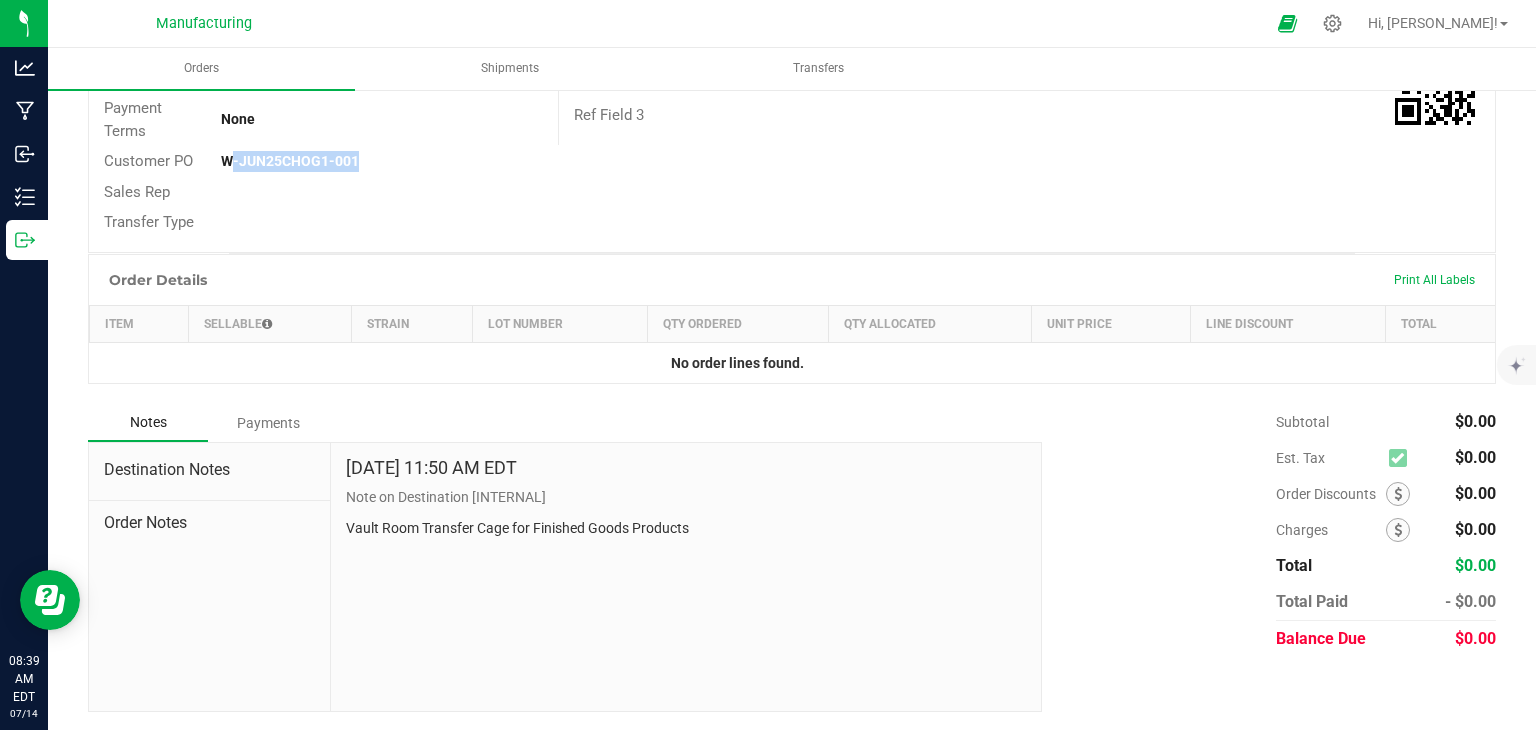scroll, scrollTop: 0, scrollLeft: 0, axis: both 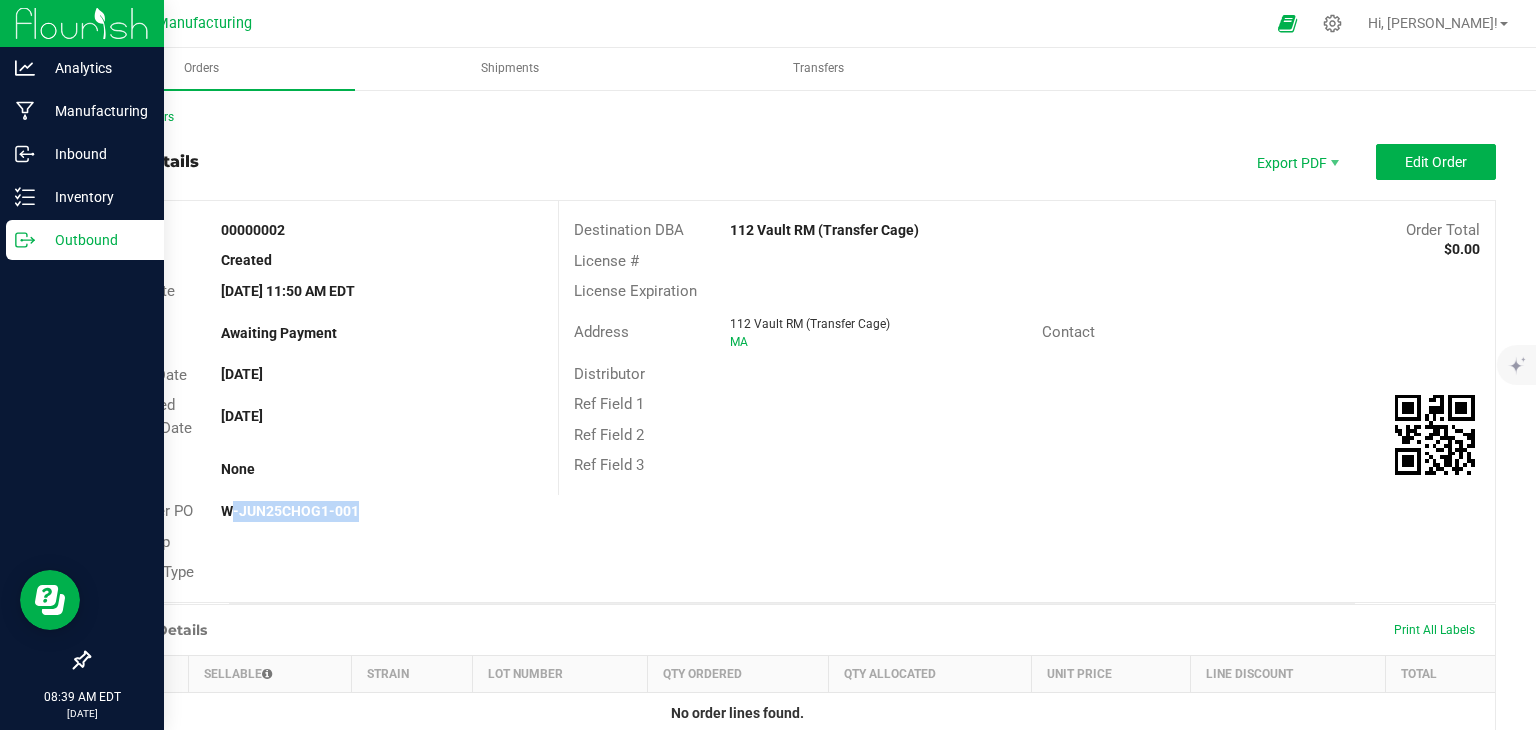 click at bounding box center [82, 23] 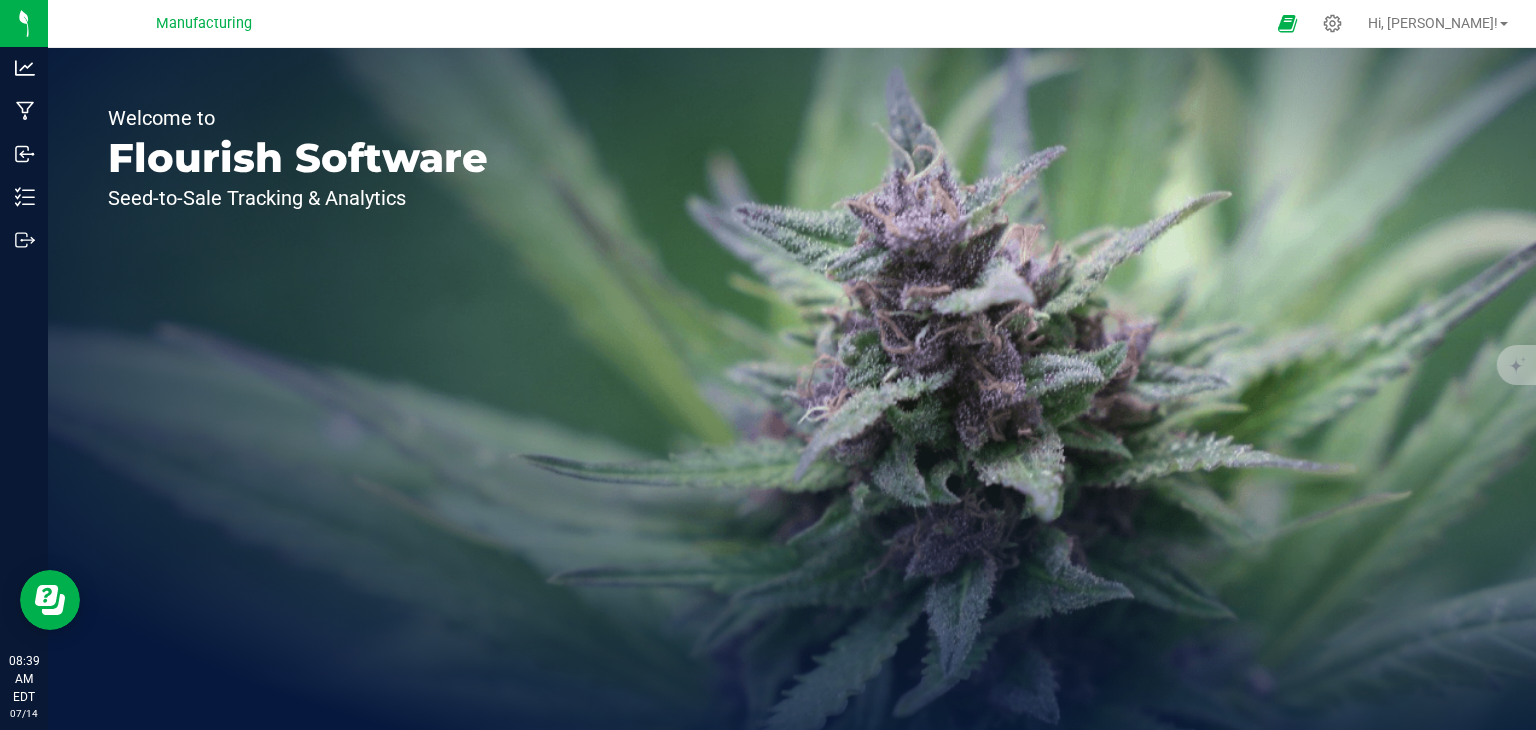 click on "Manufacturing" at bounding box center (204, 24) 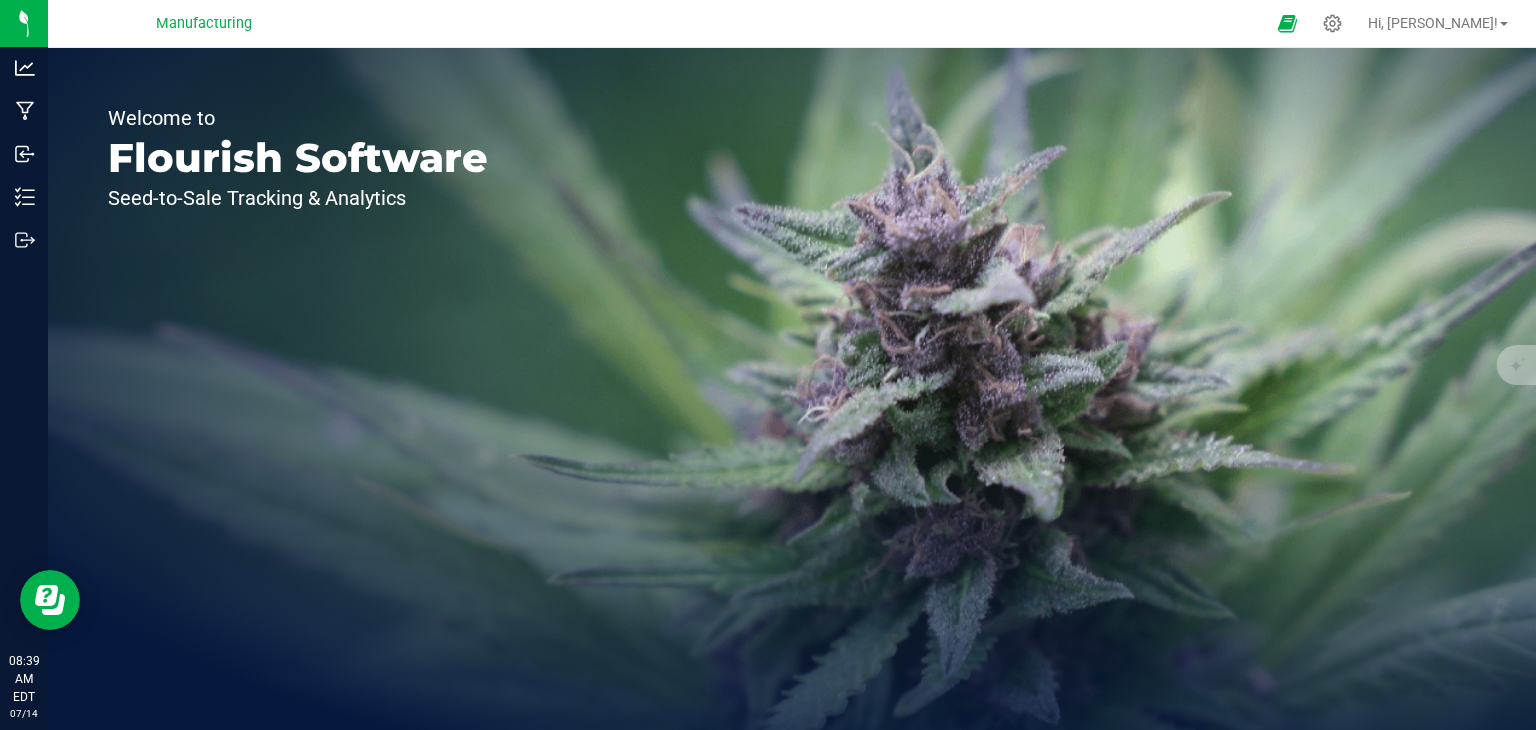 click on "Manufacturing" at bounding box center (204, 23) 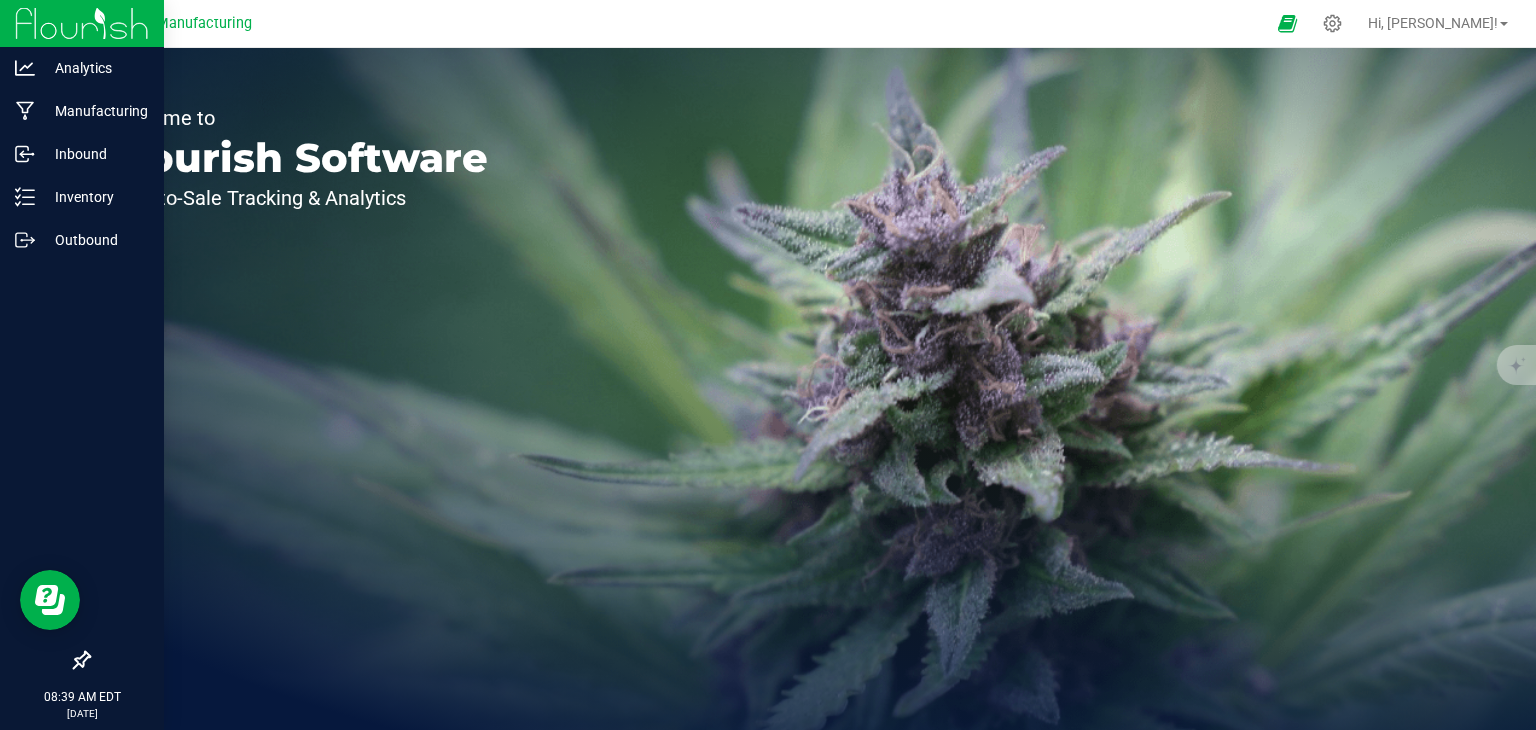 click at bounding box center [82, 24] 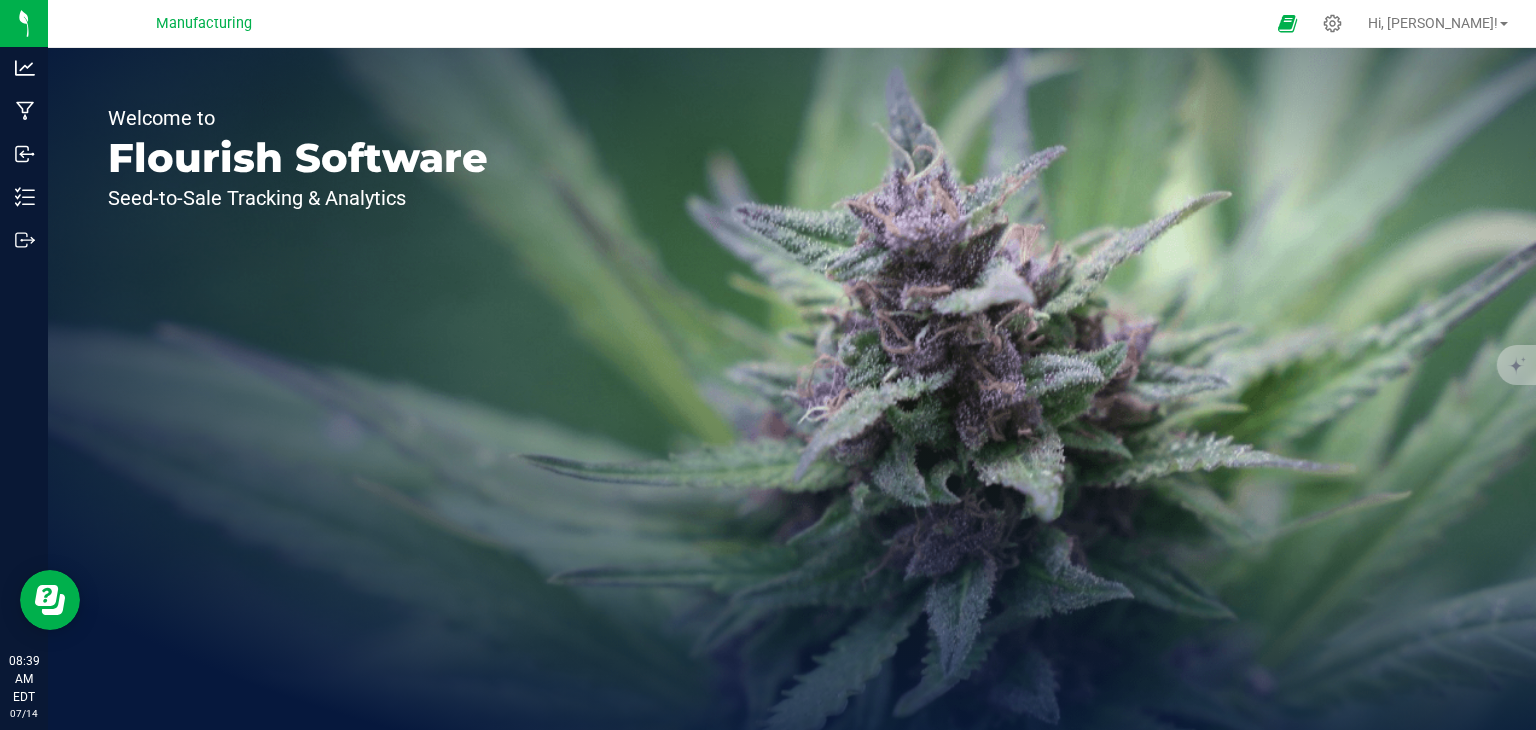 click on "Manufacturing" at bounding box center (204, 24) 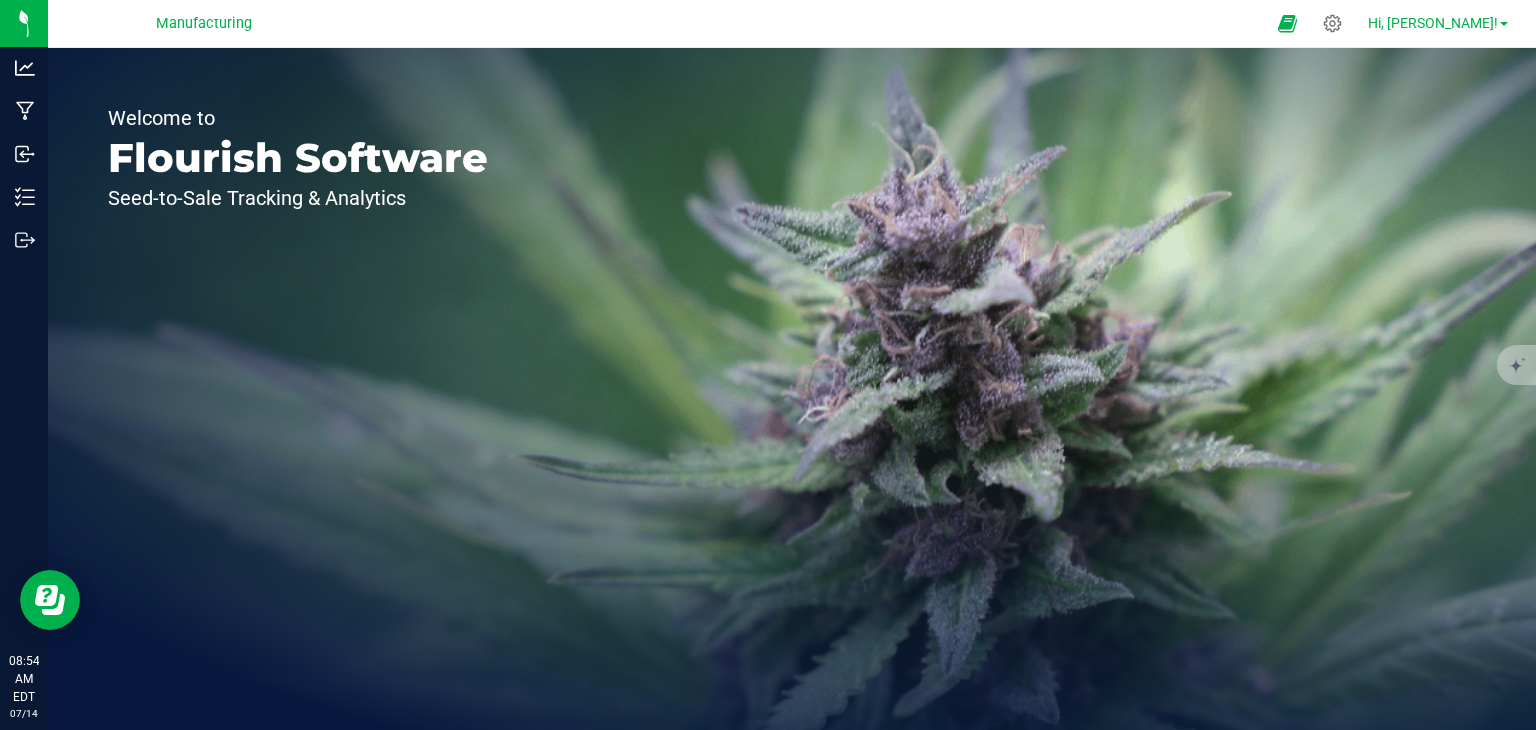 click on "Hi, [PERSON_NAME]!" at bounding box center (1433, 23) 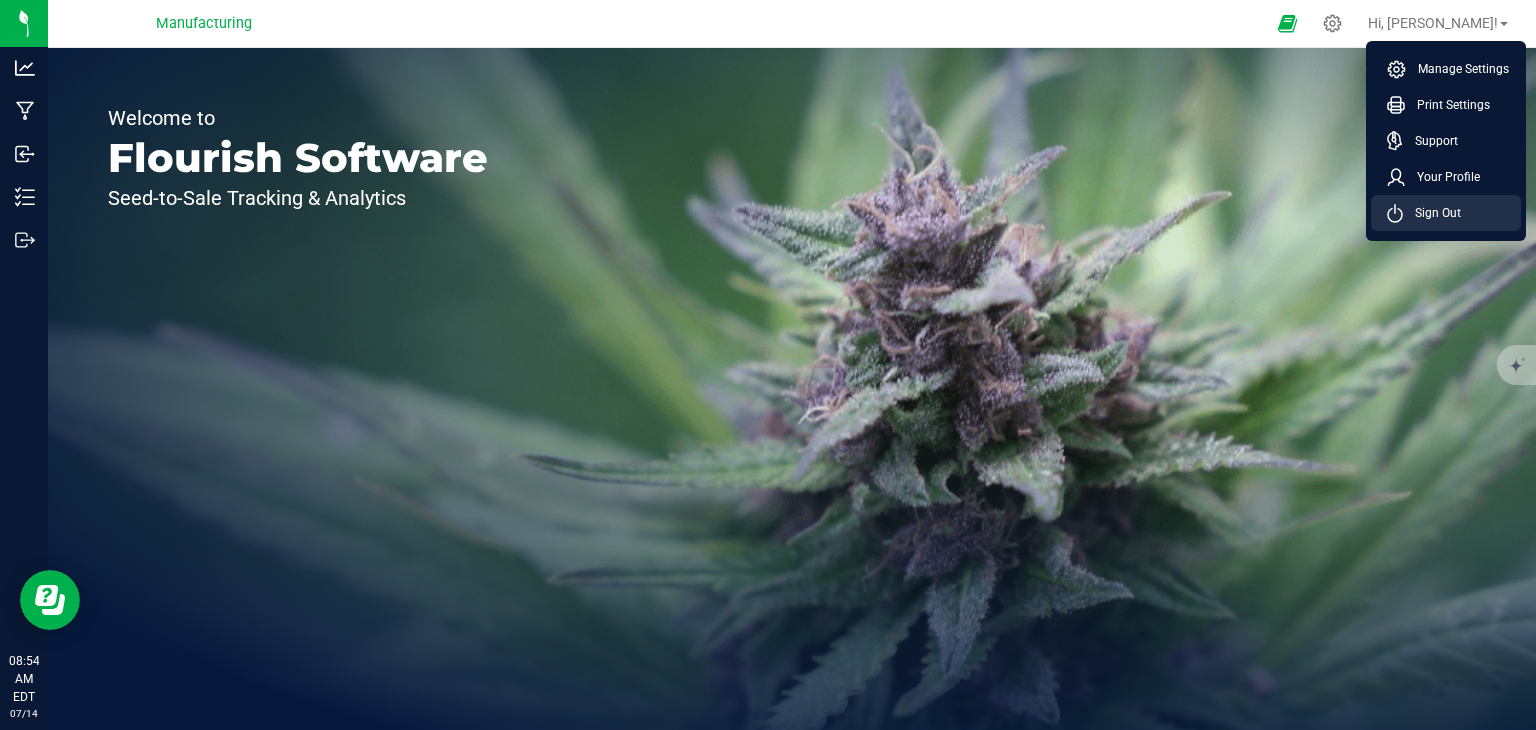 click on "Sign Out" at bounding box center [1432, 213] 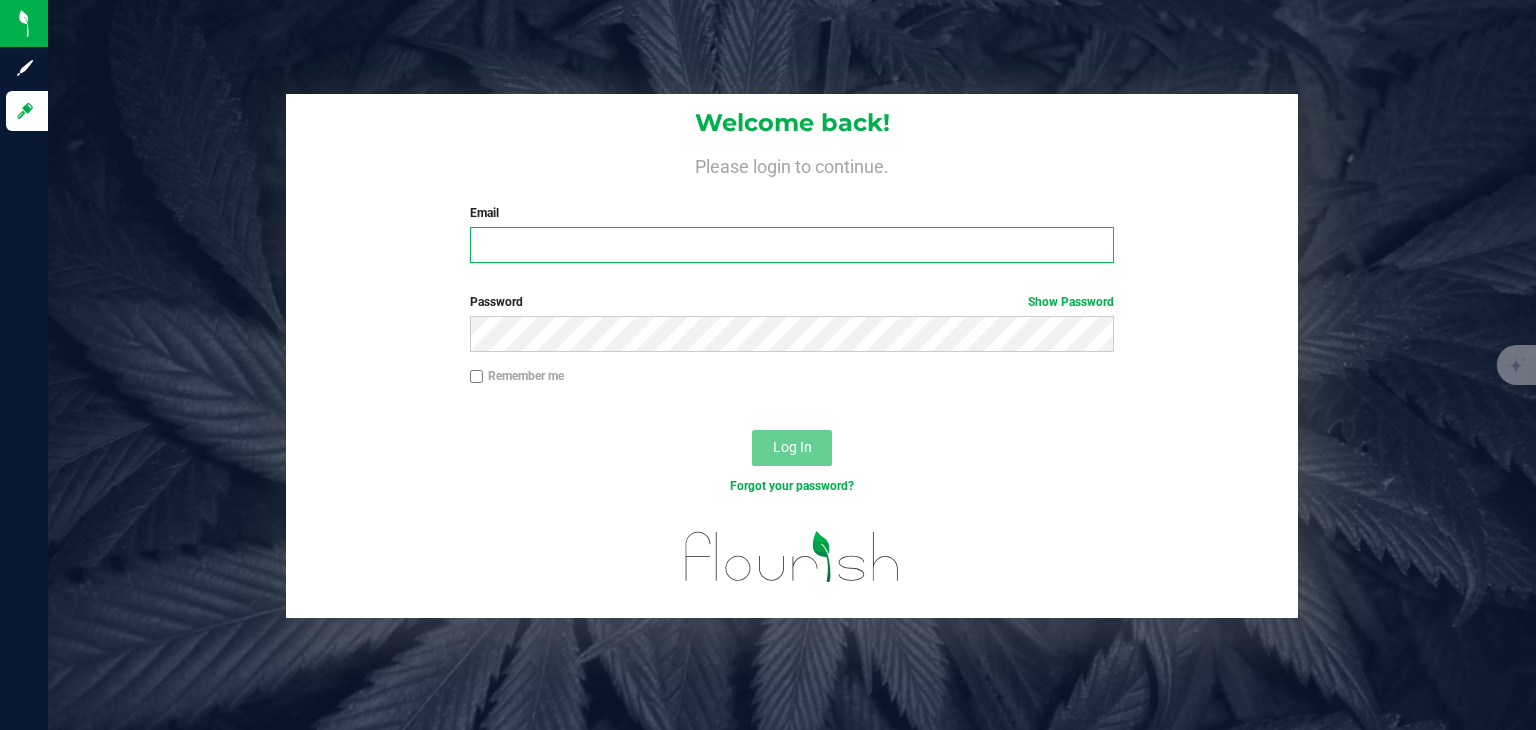 click on "Email" at bounding box center (792, 245) 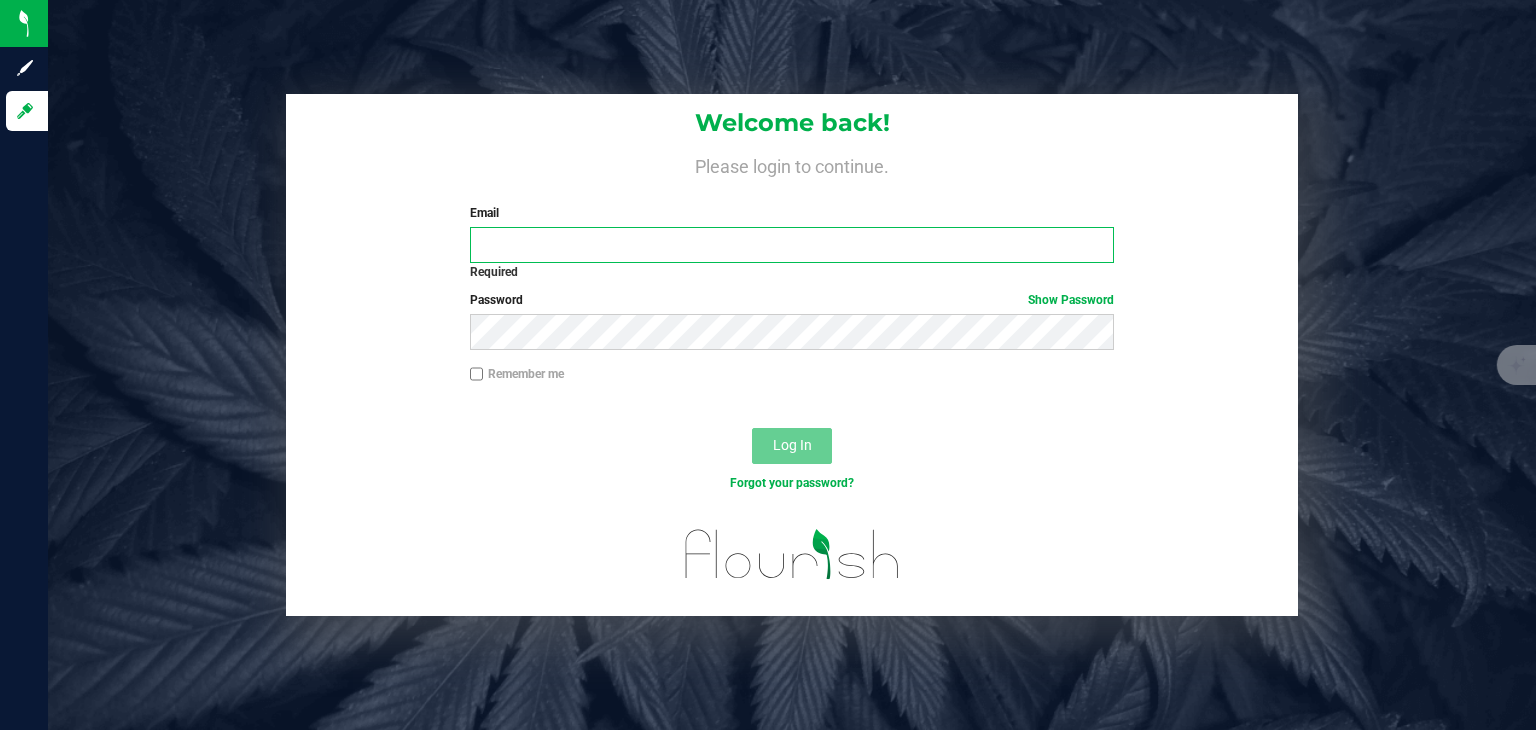 type on "[PERSON_NAME][EMAIL_ADDRESS][DOMAIN_NAME]" 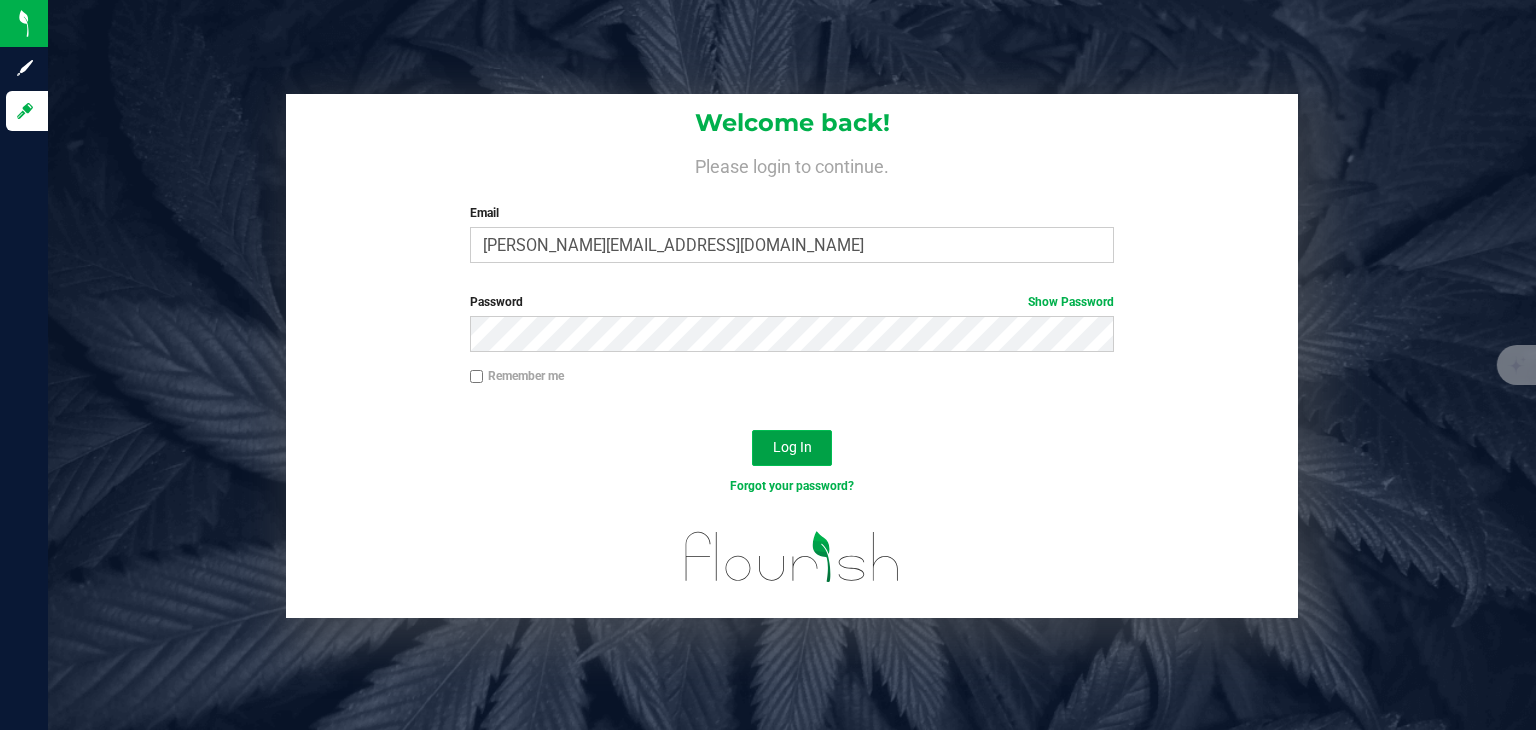 click on "Log In" at bounding box center (792, 447) 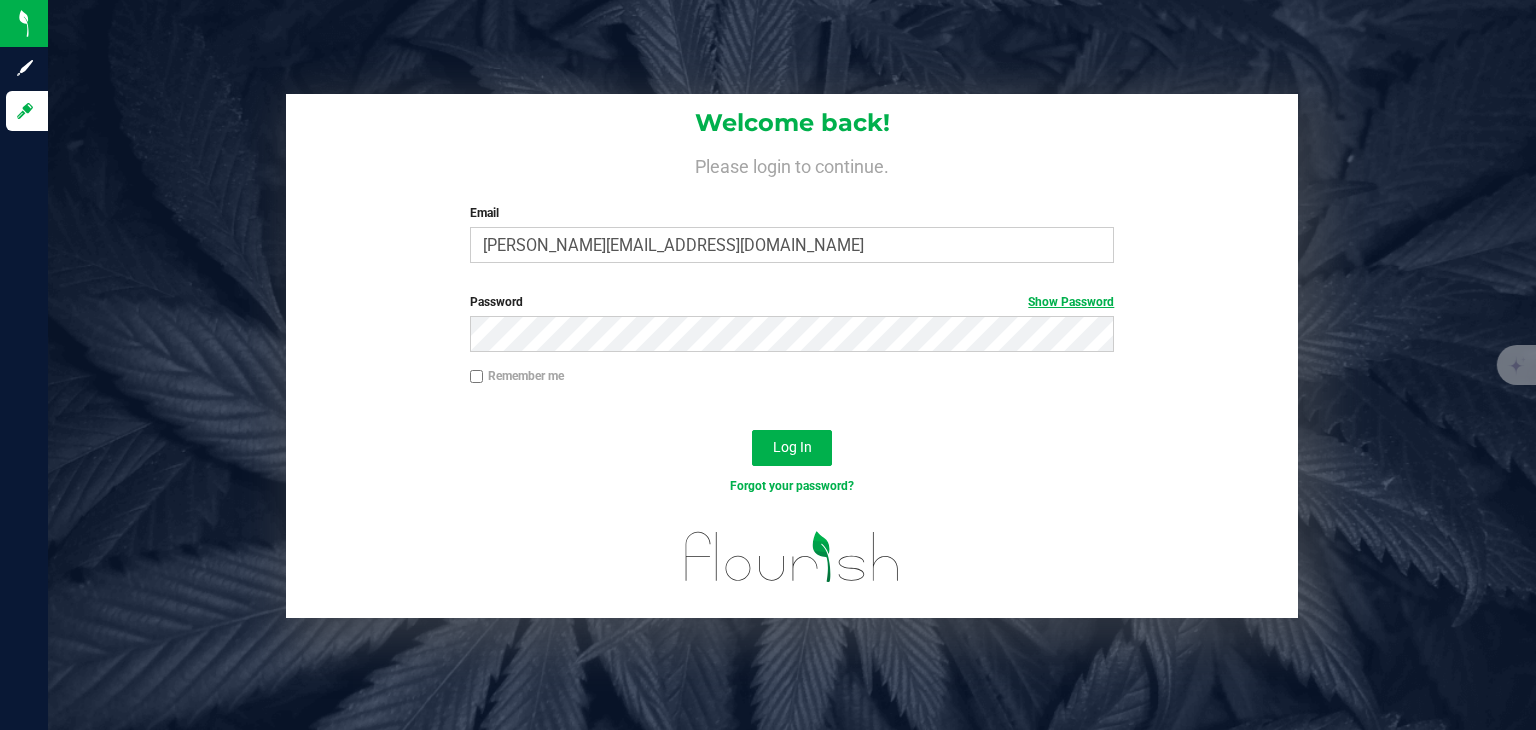 click on "Show Password" at bounding box center [1071, 302] 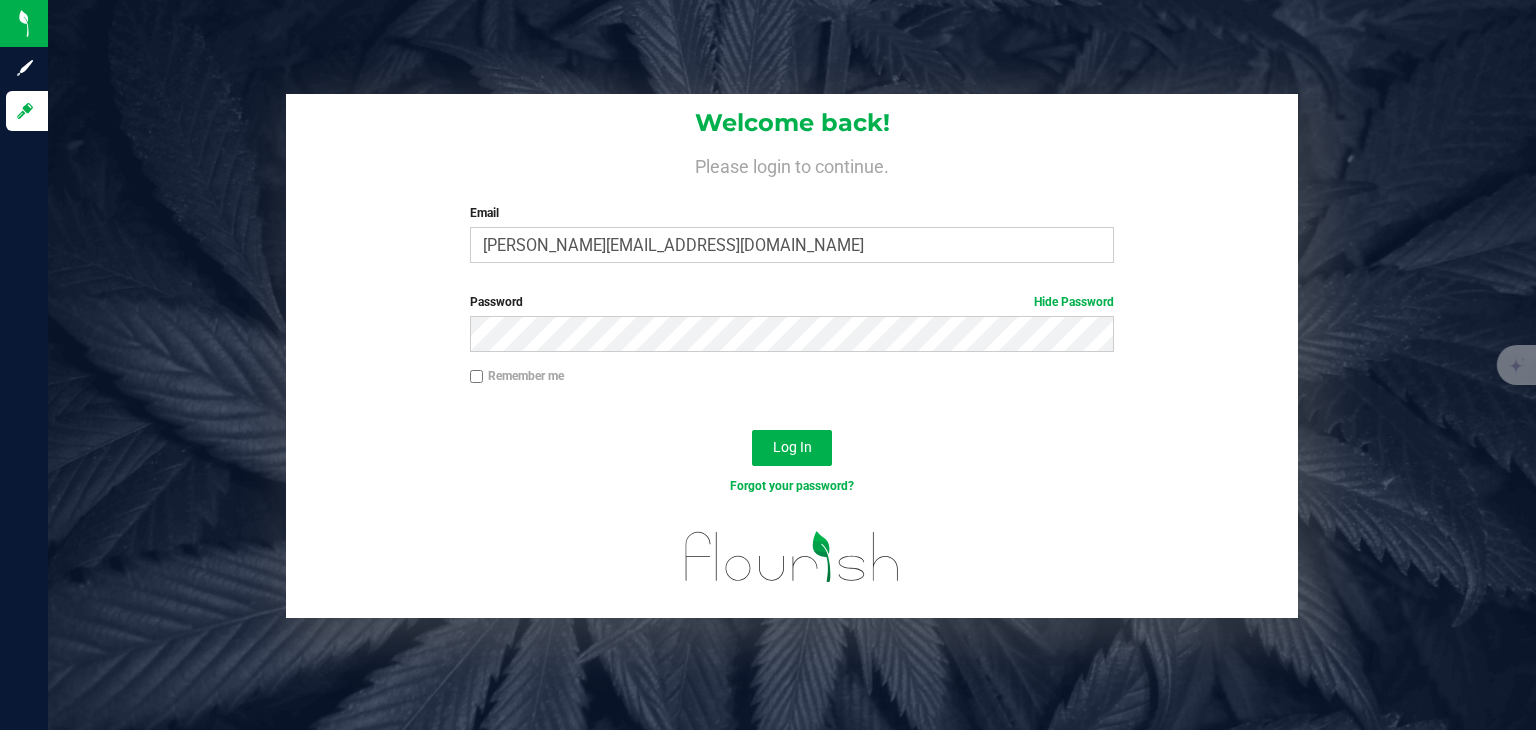 click on "Remember me" at bounding box center [517, 376] 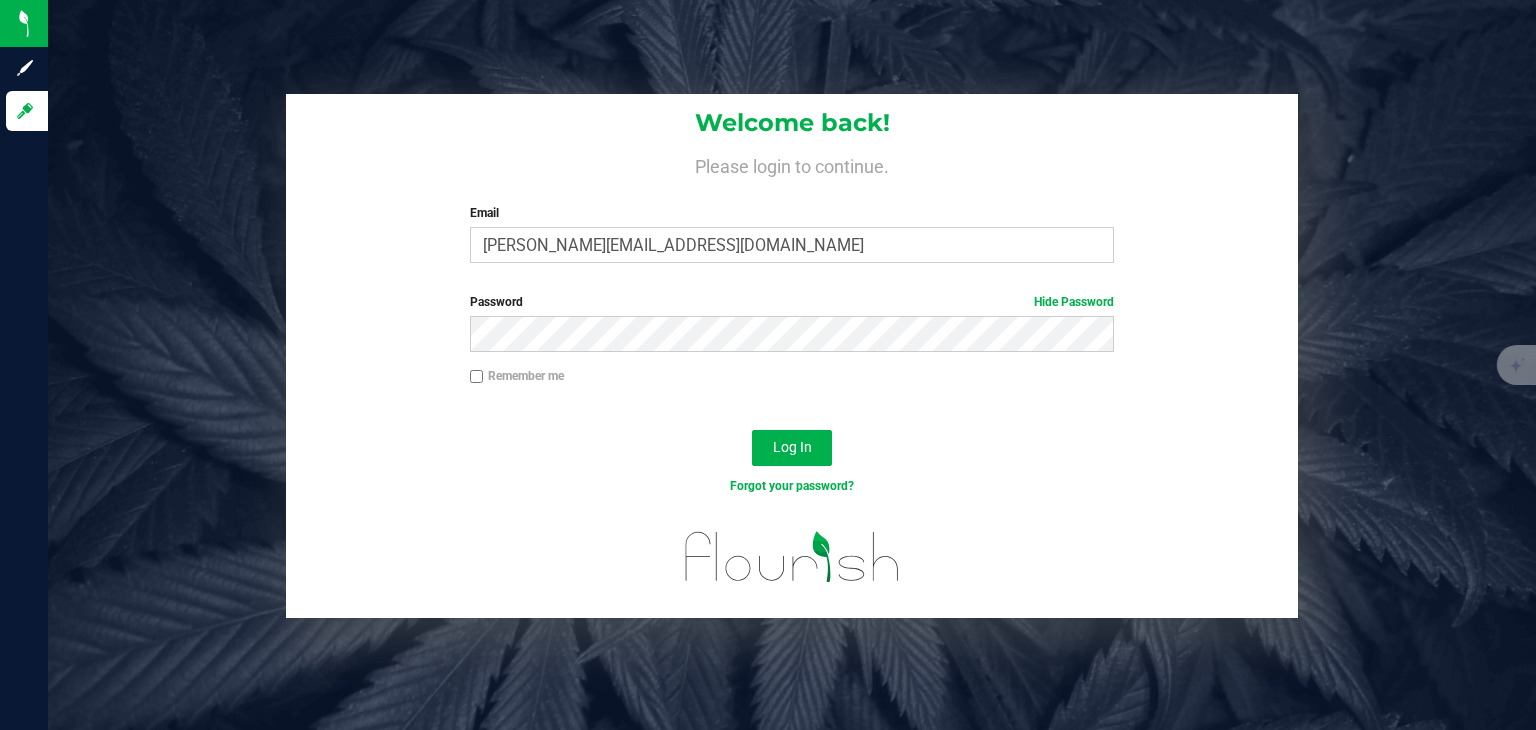 click on "Remember me" at bounding box center [477, 377] 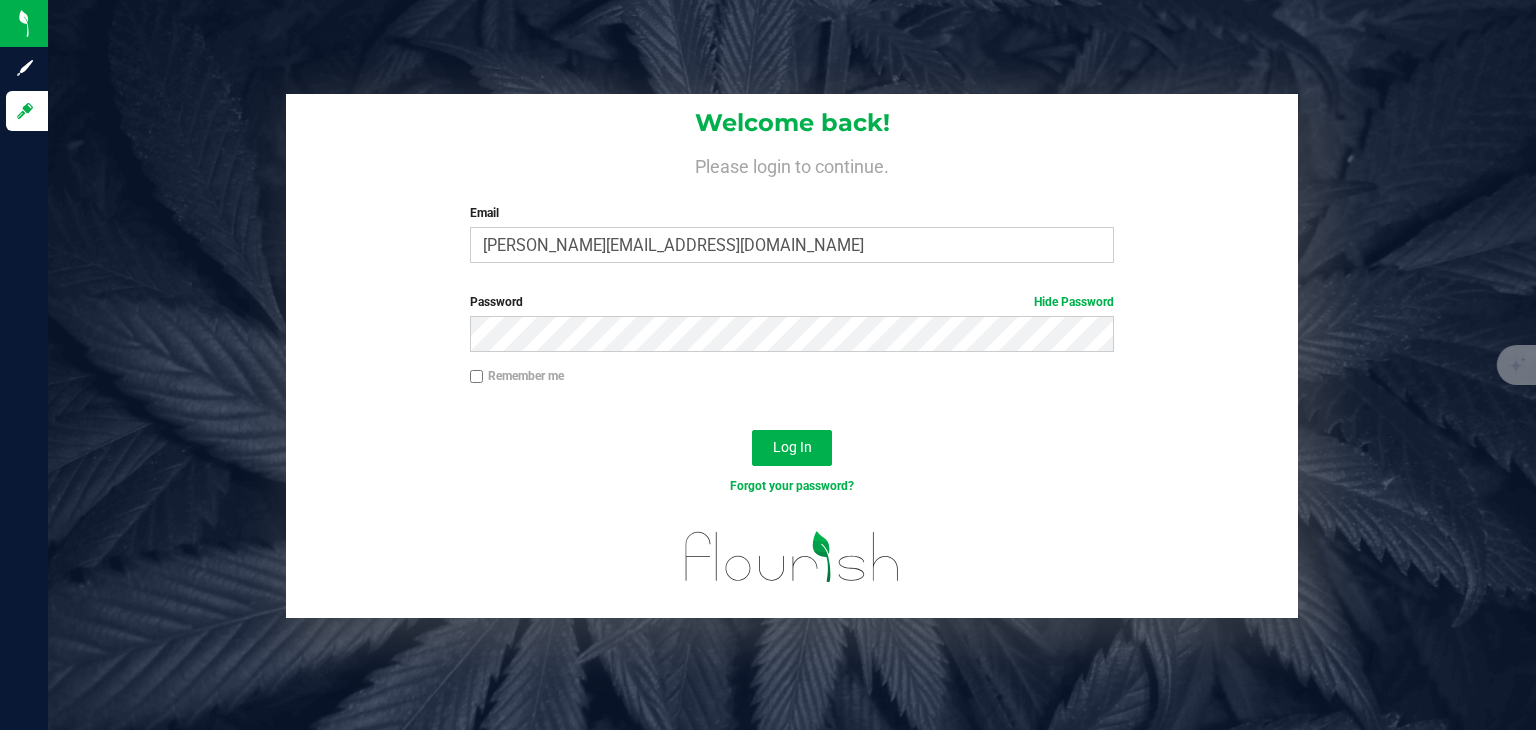 checkbox on "true" 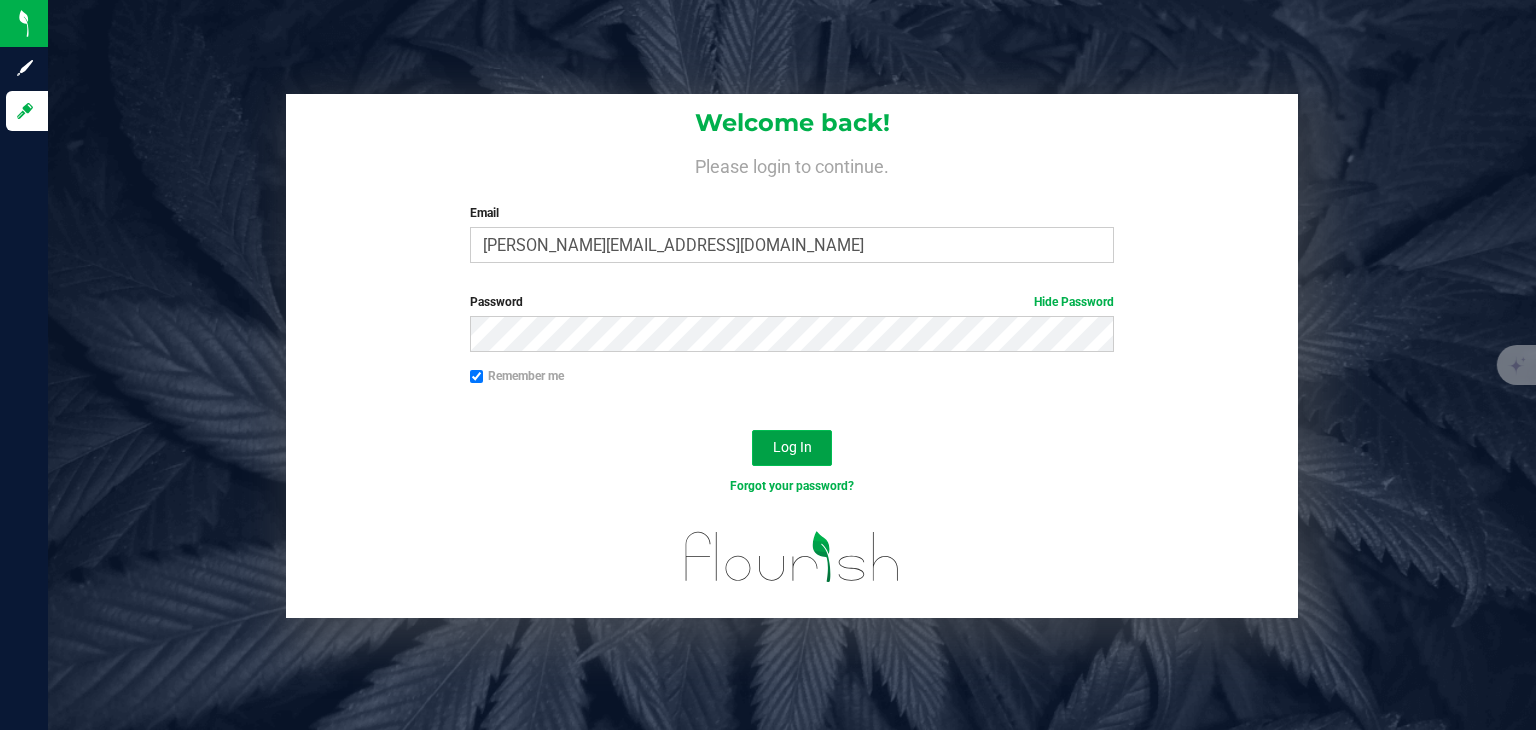 click on "Log In" at bounding box center (792, 447) 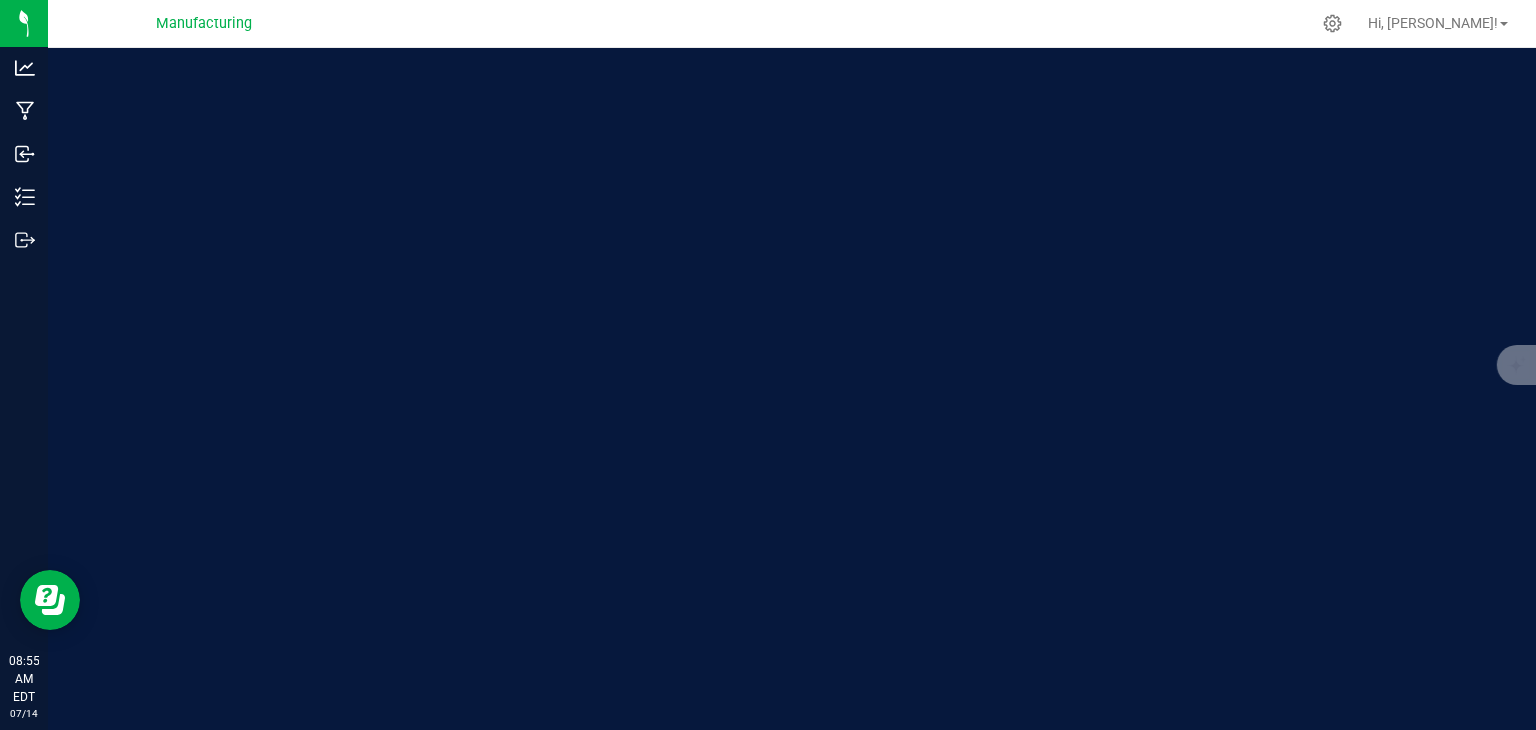 scroll, scrollTop: 0, scrollLeft: 0, axis: both 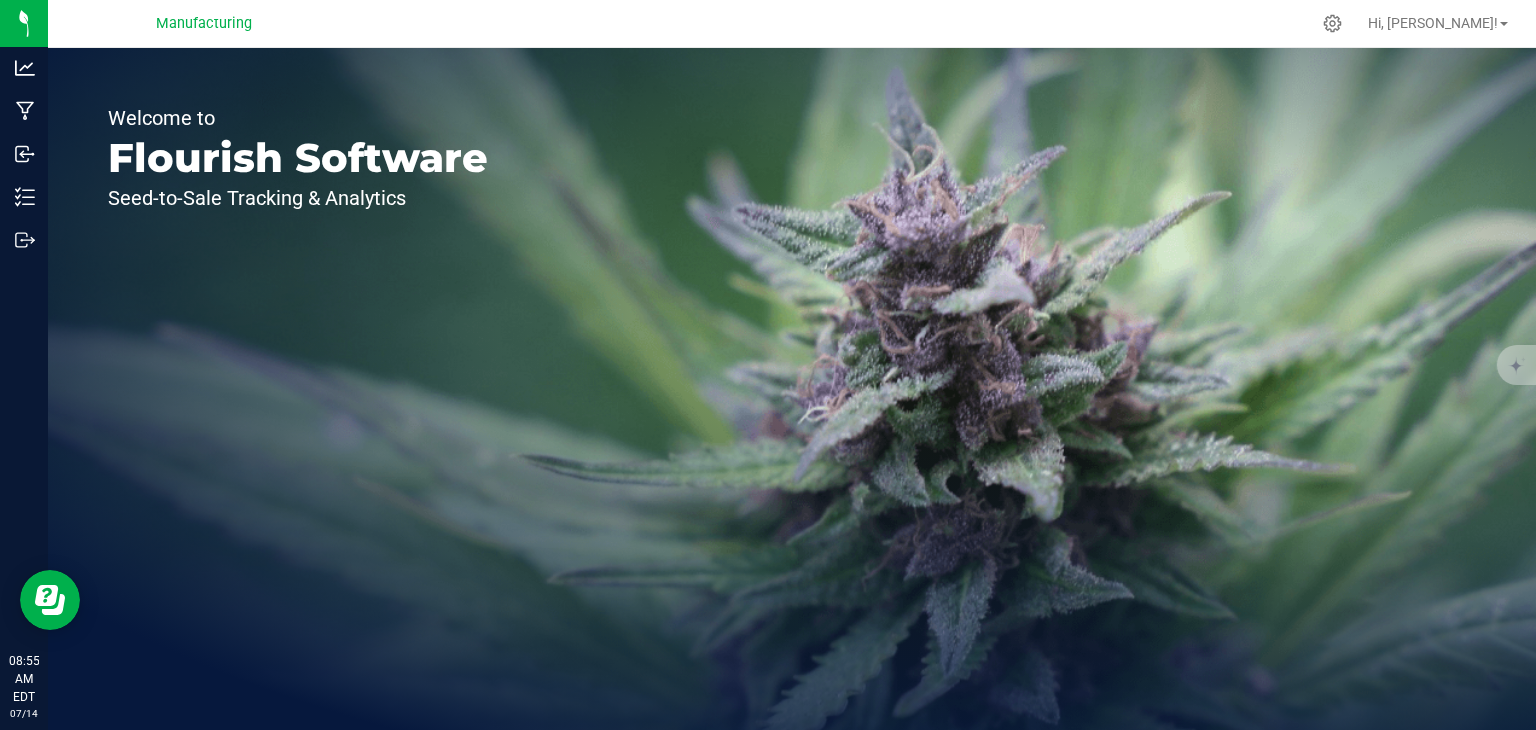 click on "Manufacturing" at bounding box center [204, 24] 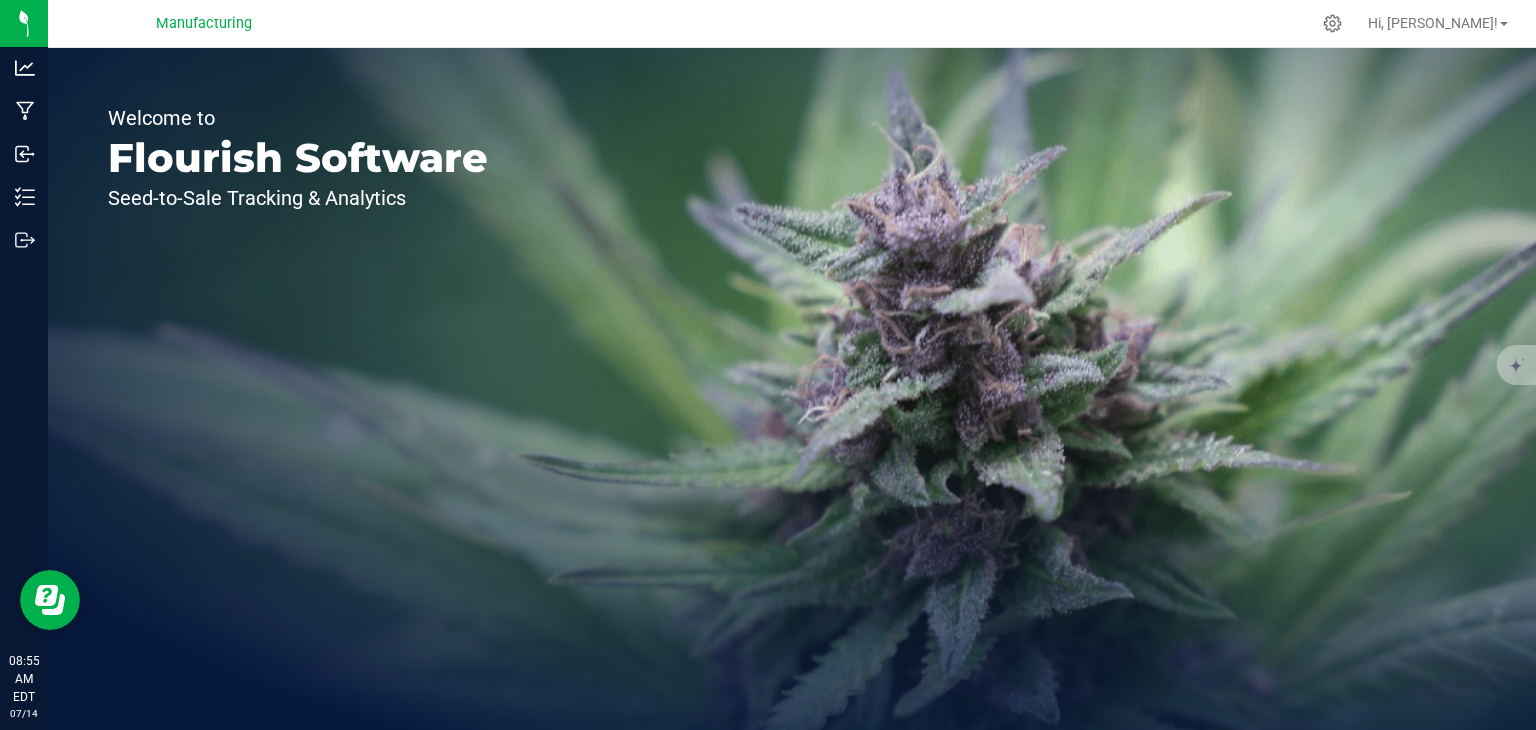 click on "Manufacturing" at bounding box center [204, 23] 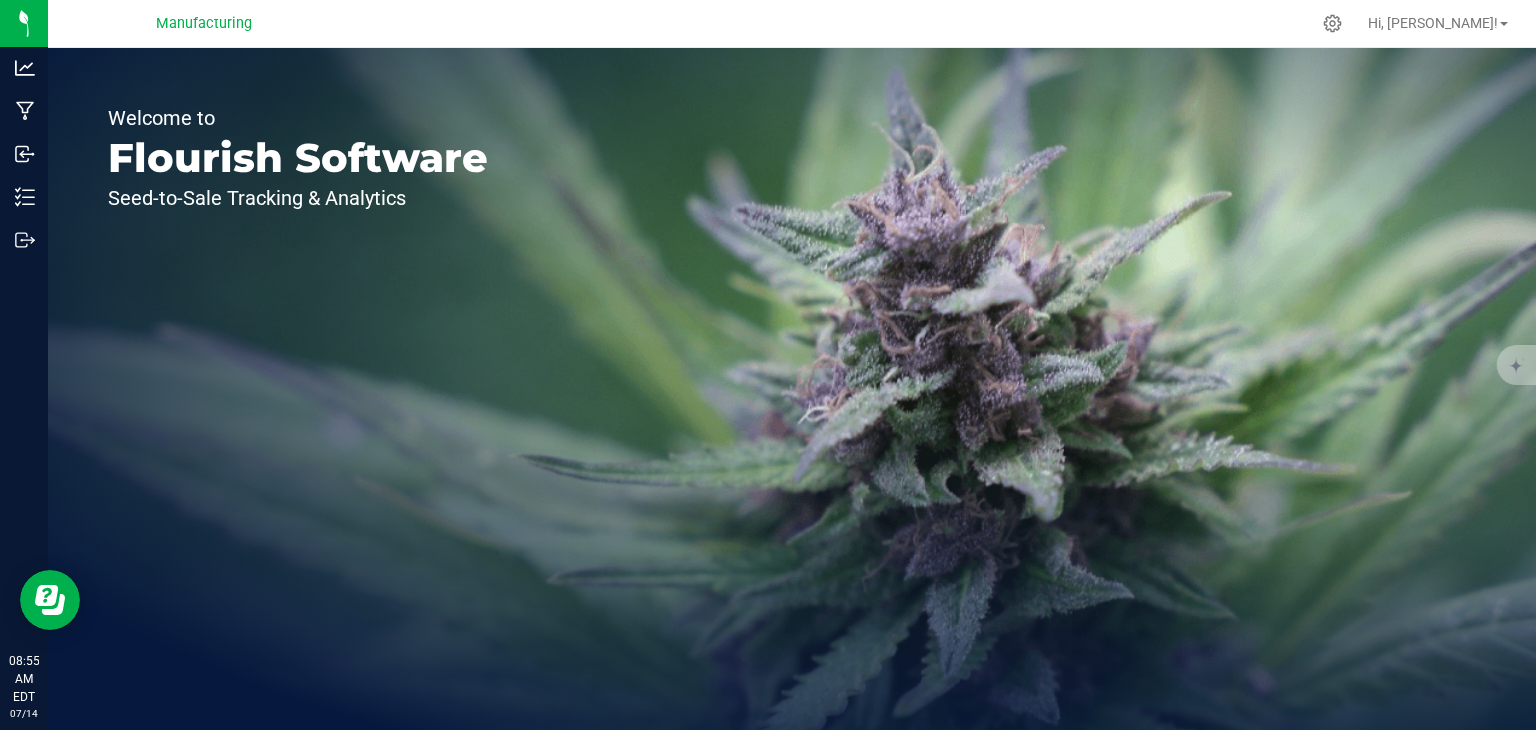 drag, startPoint x: 232, startPoint y: 17, endPoint x: 376, endPoint y: 36, distance: 145.24806 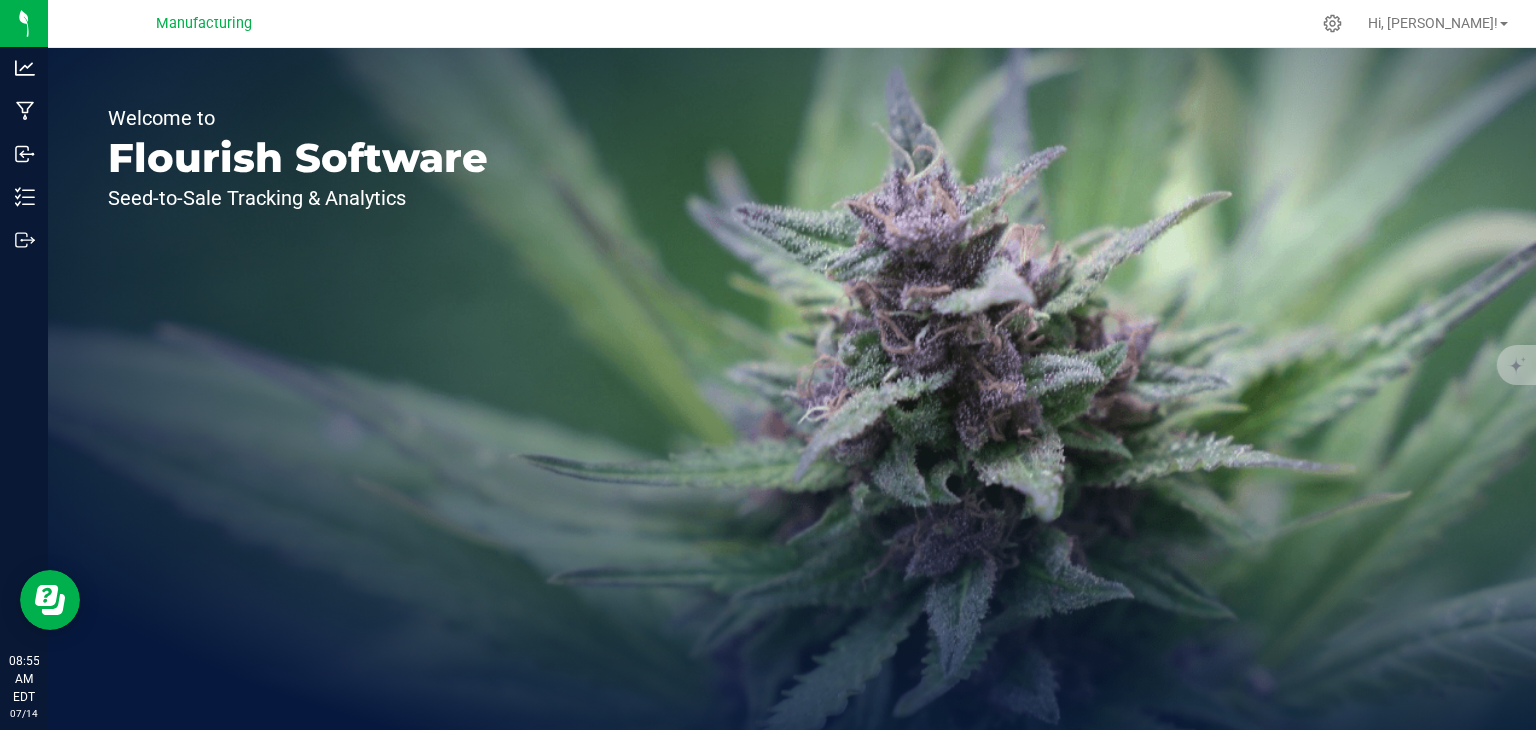 click on "Manufacturing" at bounding box center [204, 23] 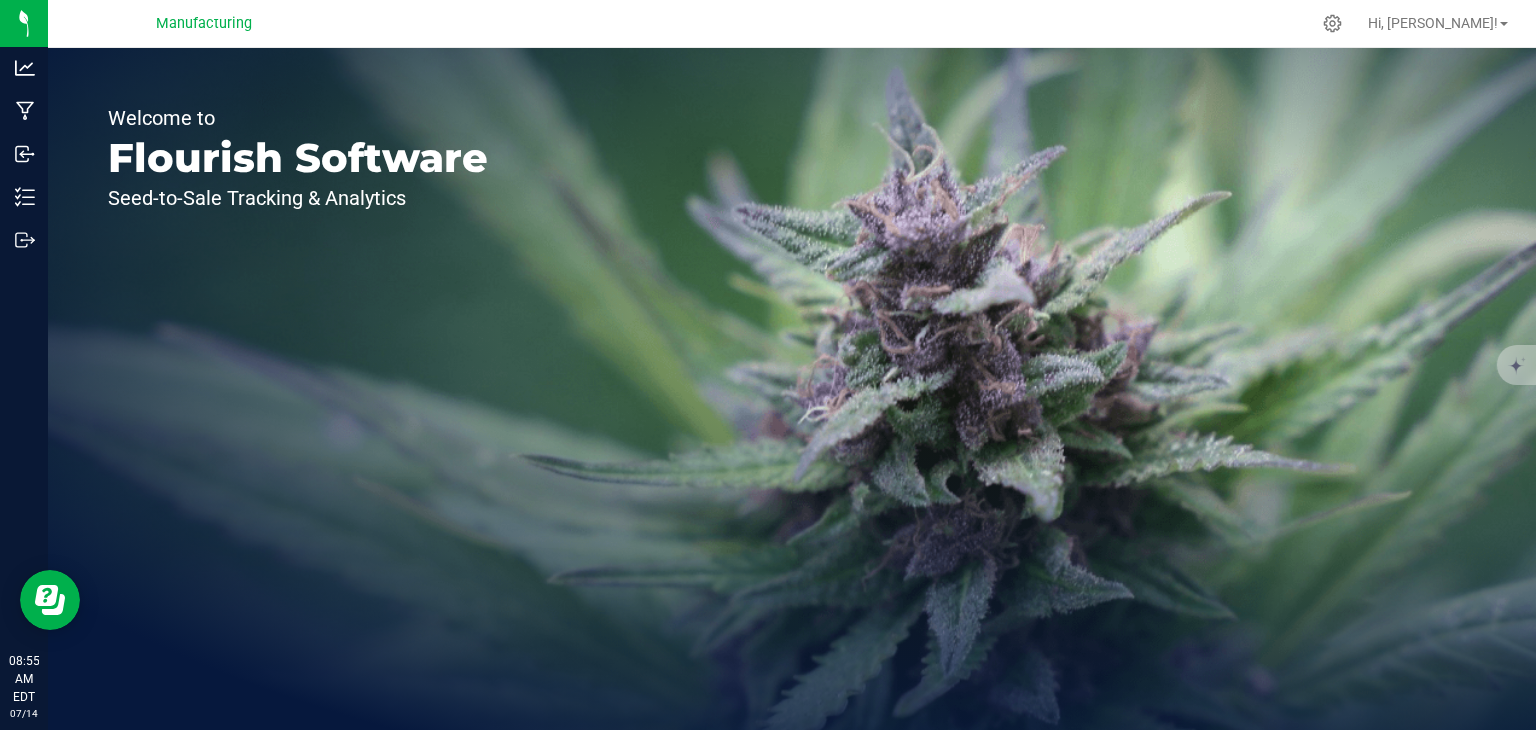 click at bounding box center (834, 23) 